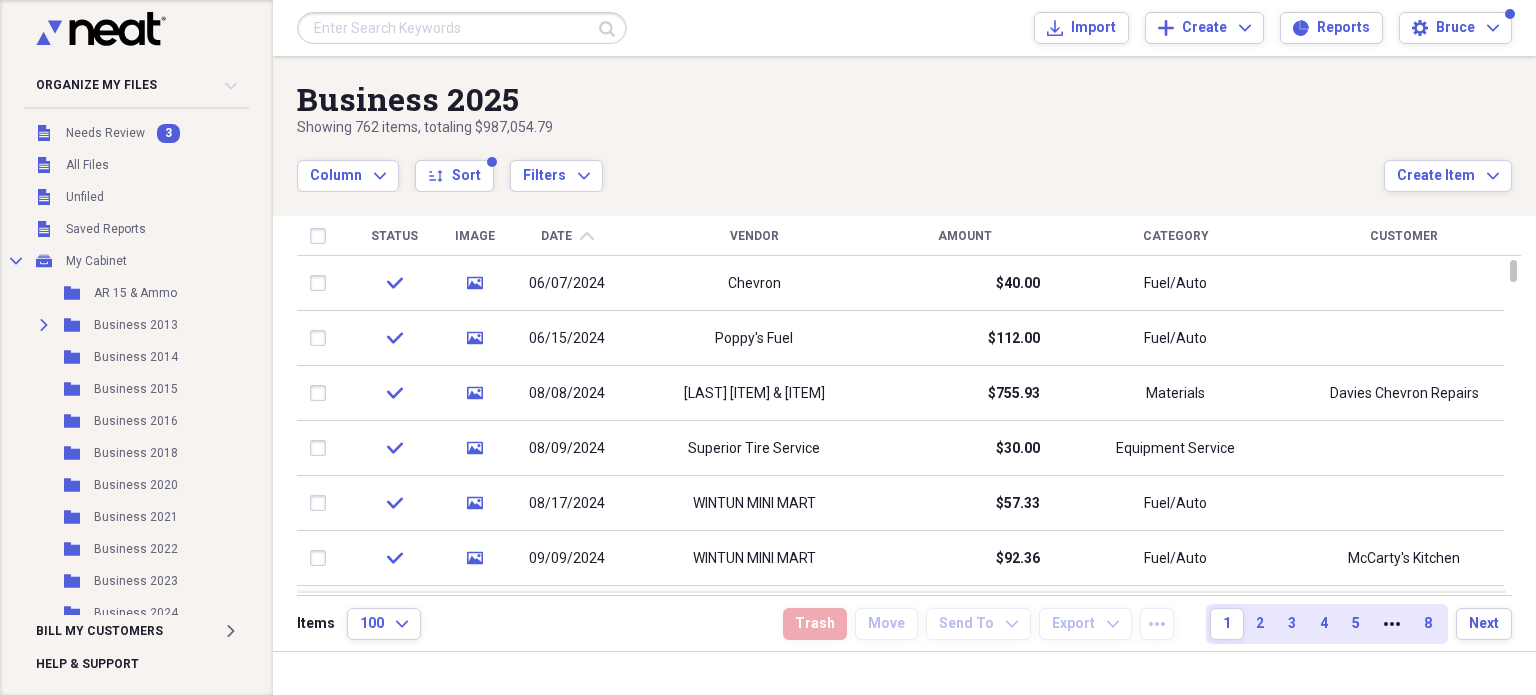 scroll, scrollTop: 0, scrollLeft: 0, axis: both 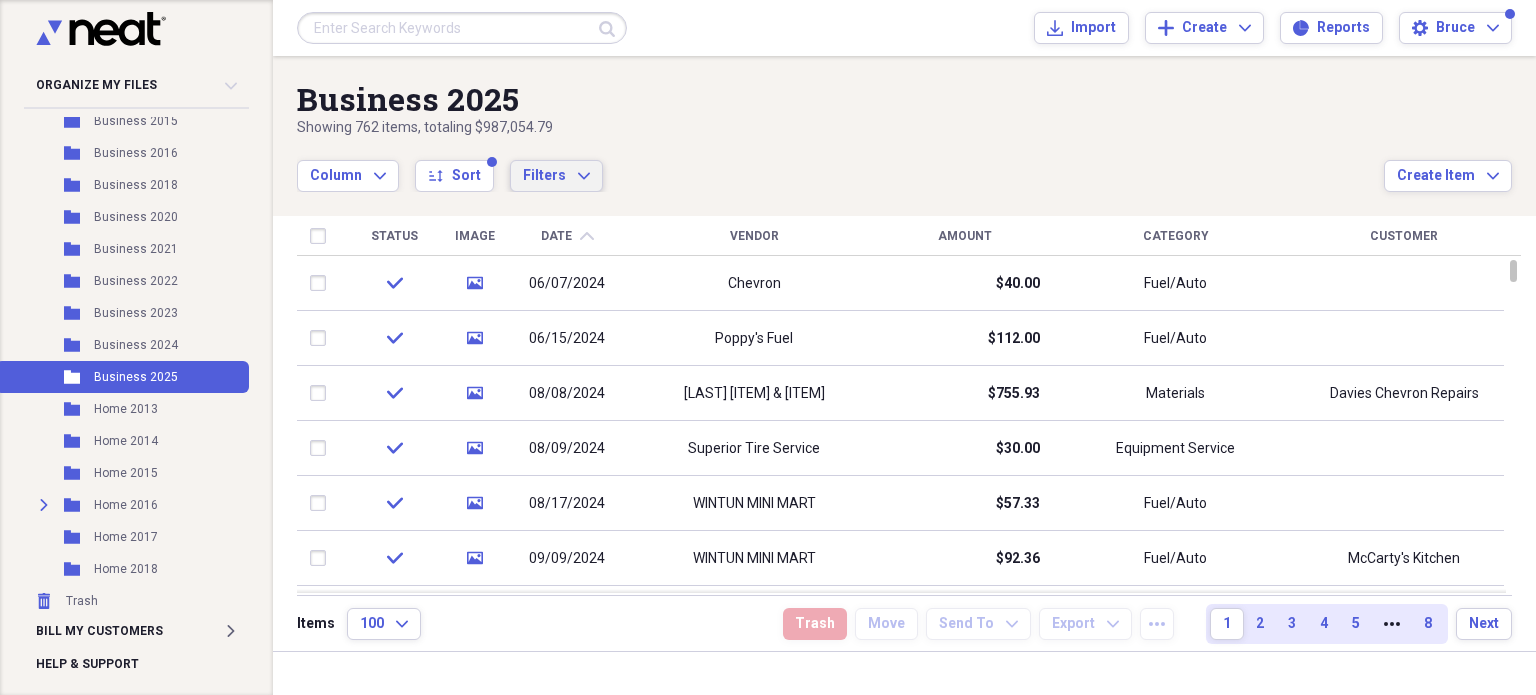 click on "Expand" 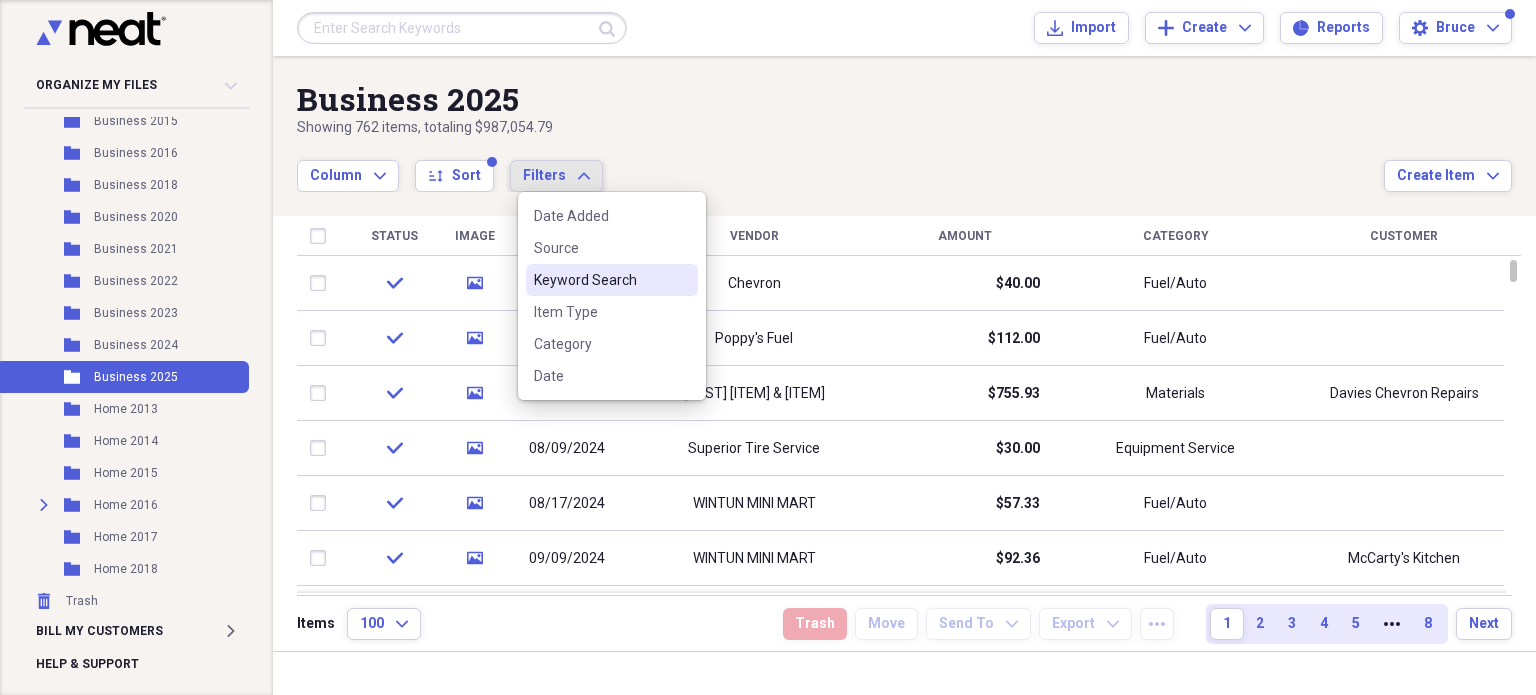 click on "Keyword Search" at bounding box center (600, 280) 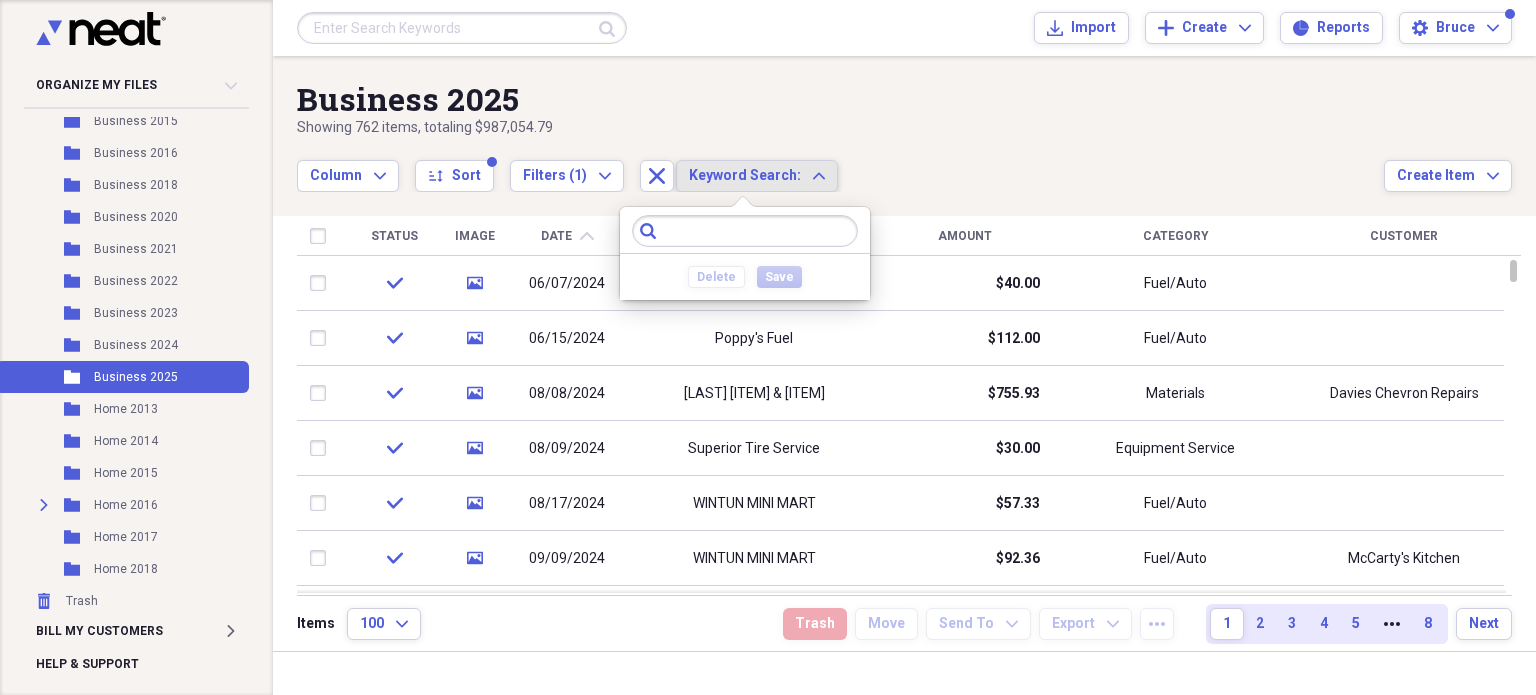 click on "Column Expand sort Sort Filters (1) Expand Close Keyword Search:  Expand" at bounding box center [840, 165] 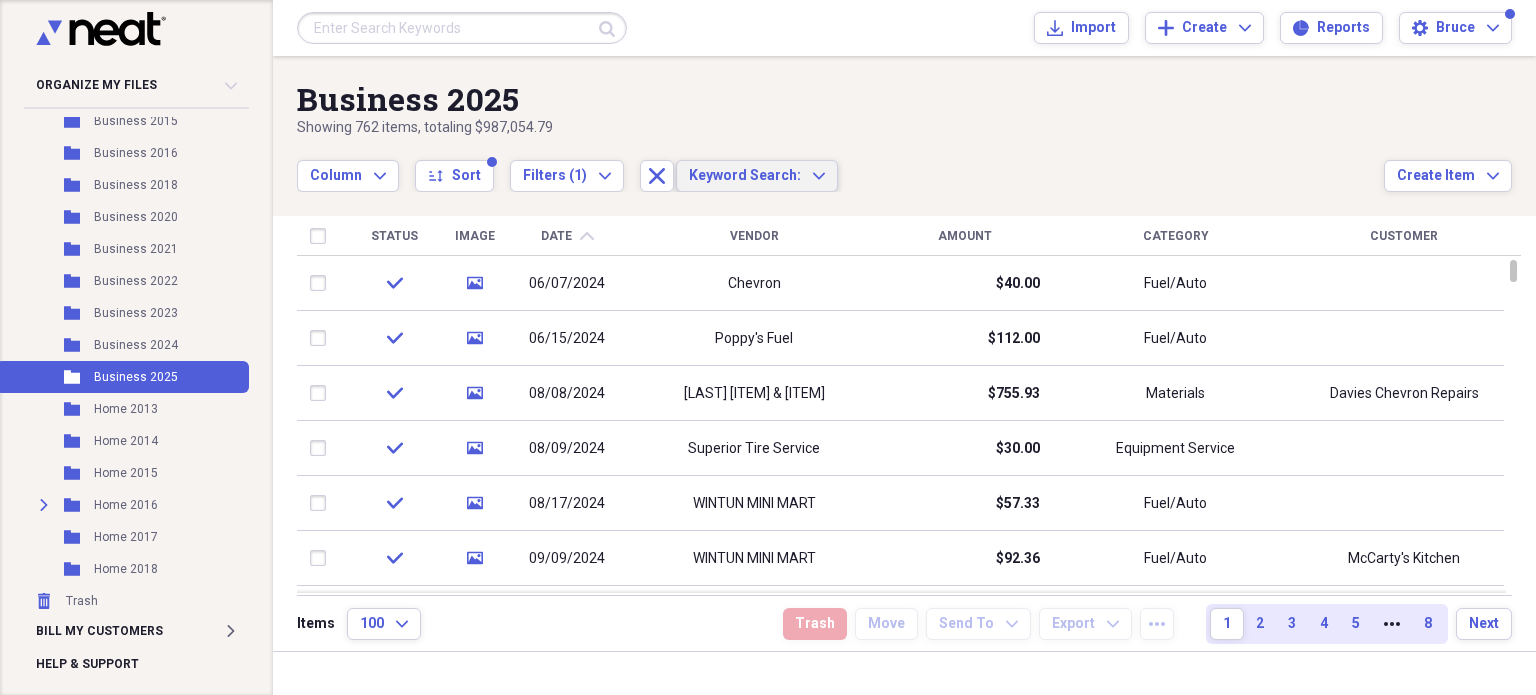 click on "Expand" 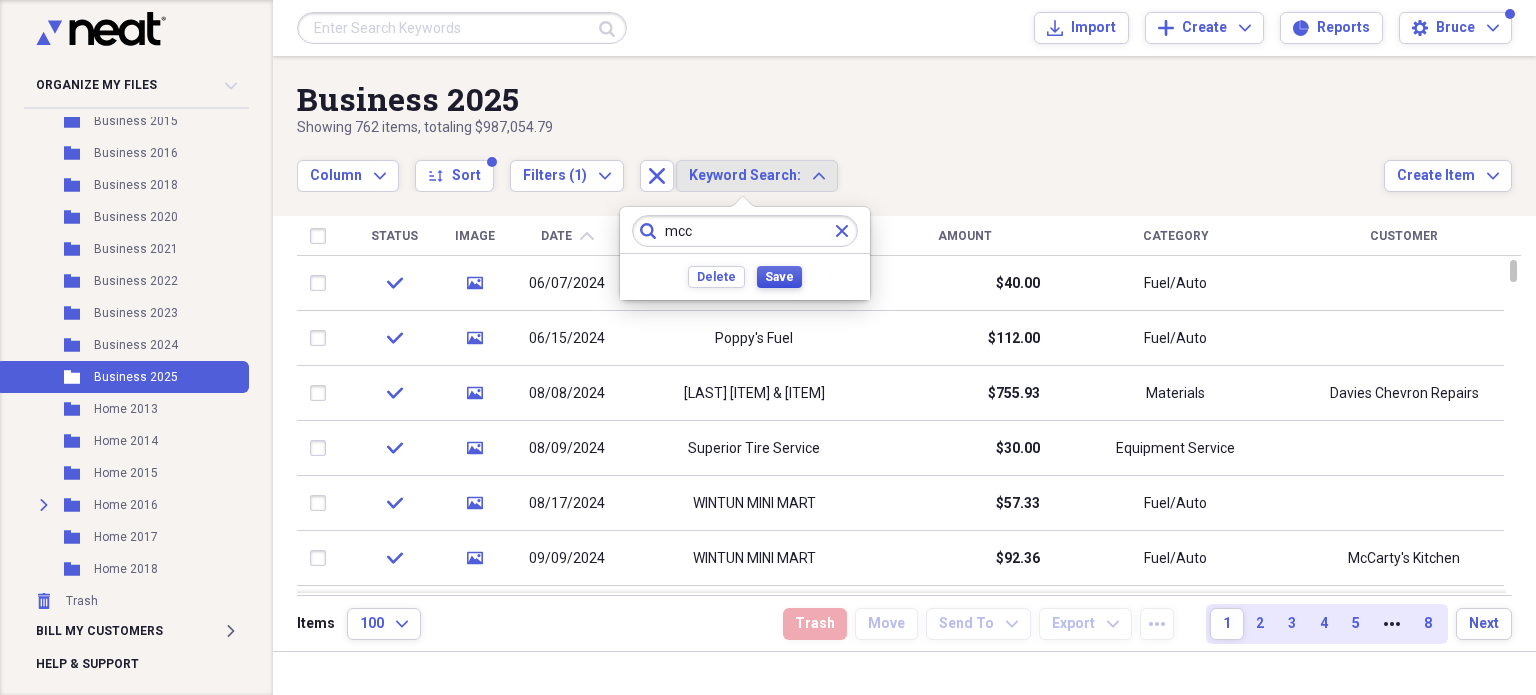 type on "mcc" 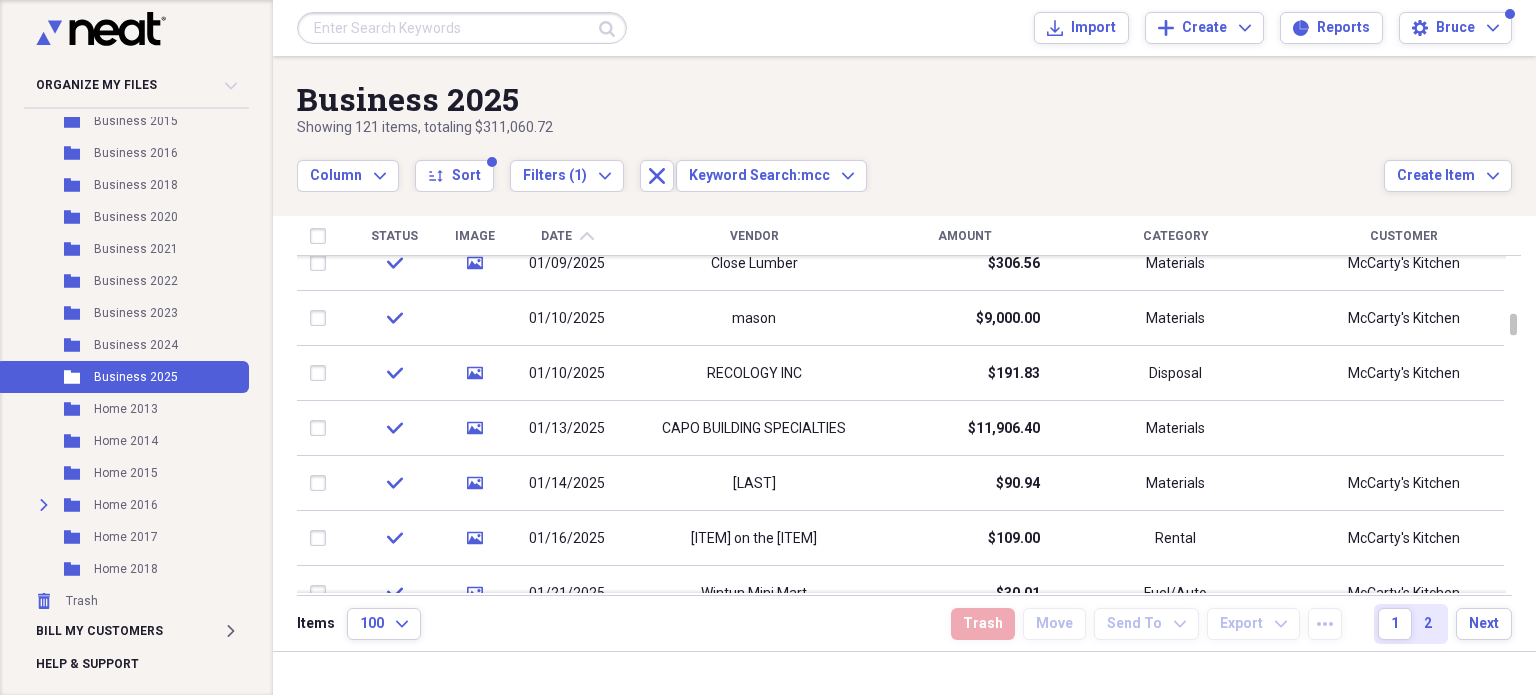 click on "Materials" at bounding box center [1175, 428] 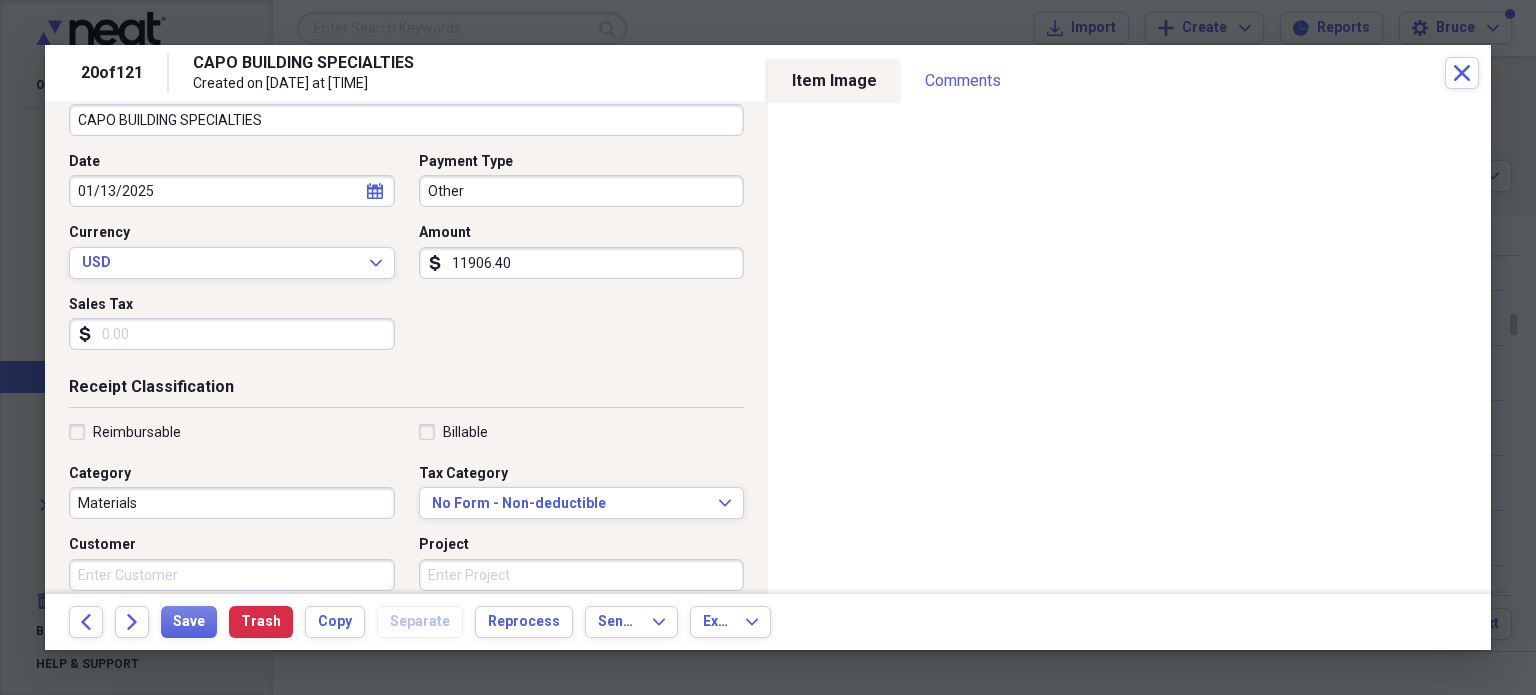 scroll, scrollTop: 300, scrollLeft: 0, axis: vertical 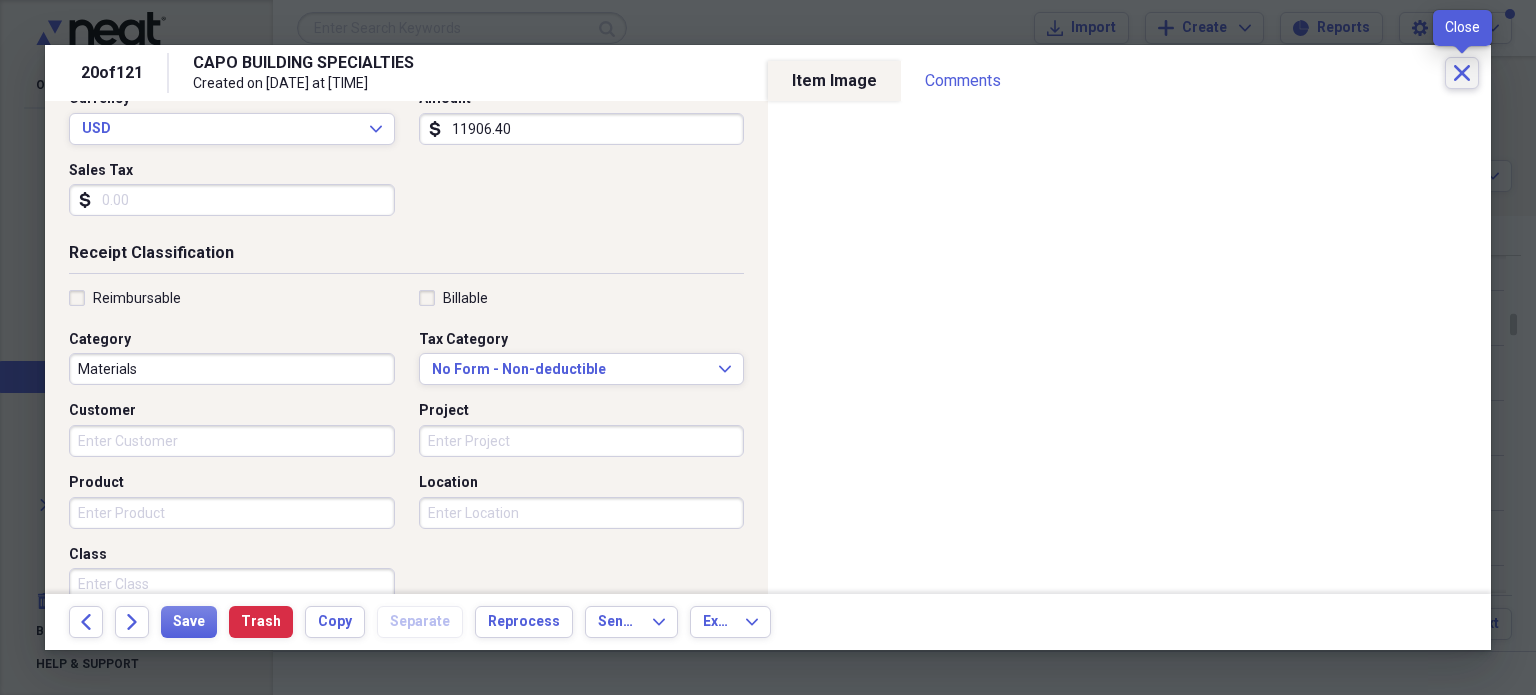 click on "Close" at bounding box center [1462, 73] 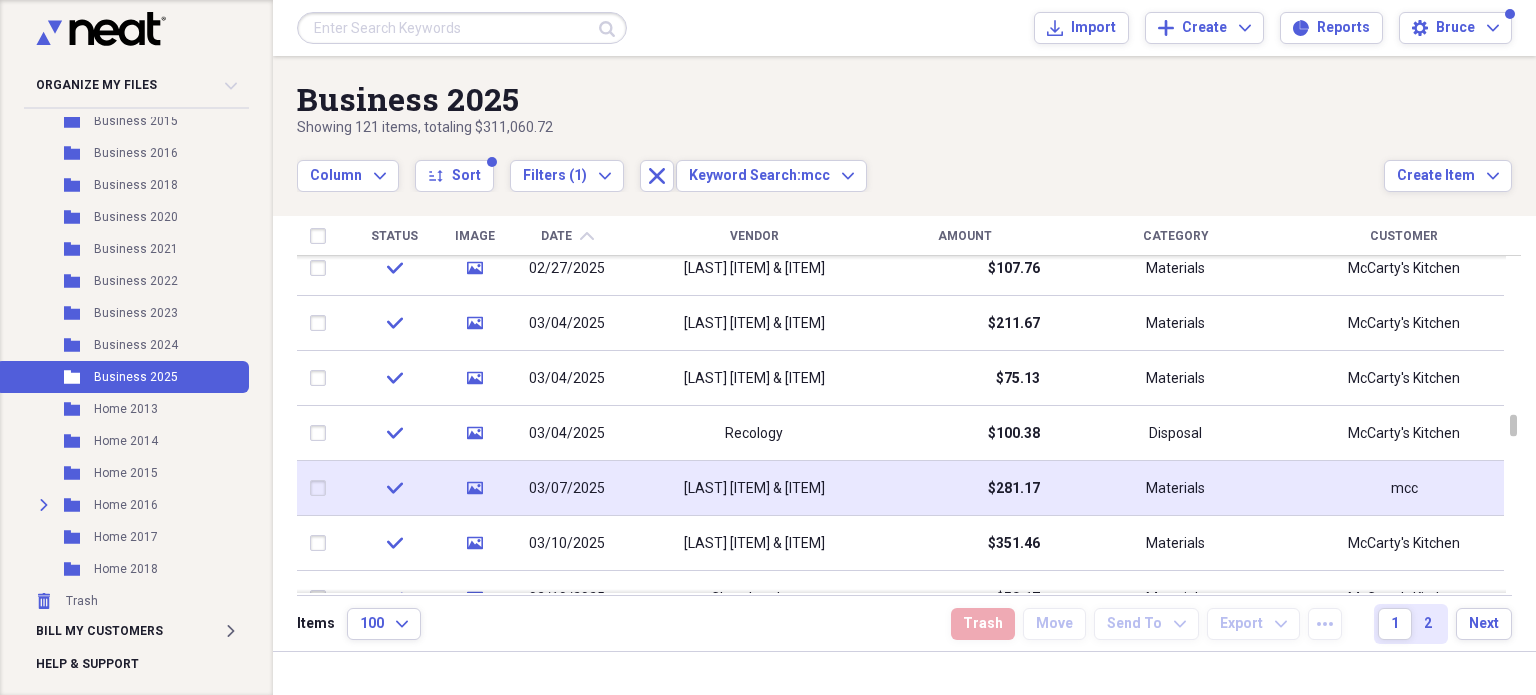 click on "Materials" at bounding box center (1175, 488) 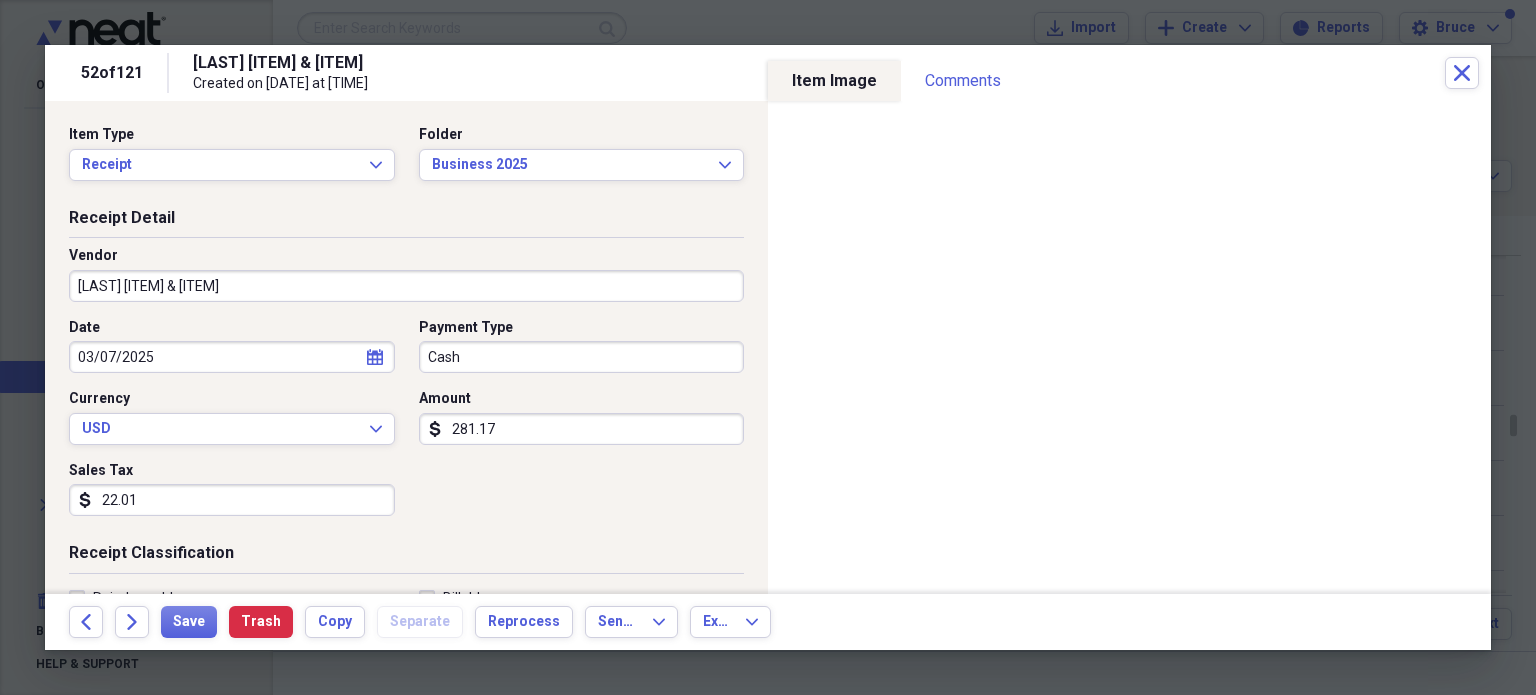 scroll, scrollTop: 300, scrollLeft: 0, axis: vertical 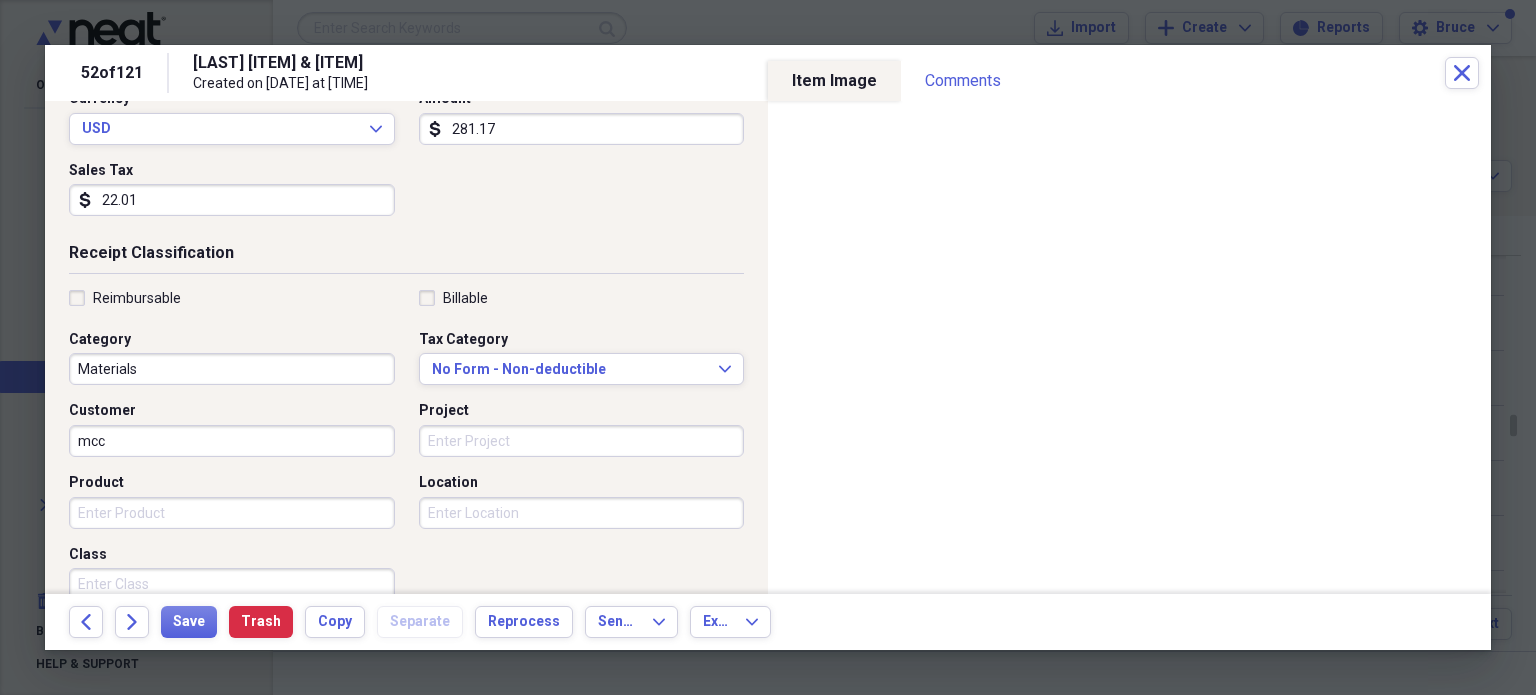 click on "mcc" at bounding box center [232, 441] 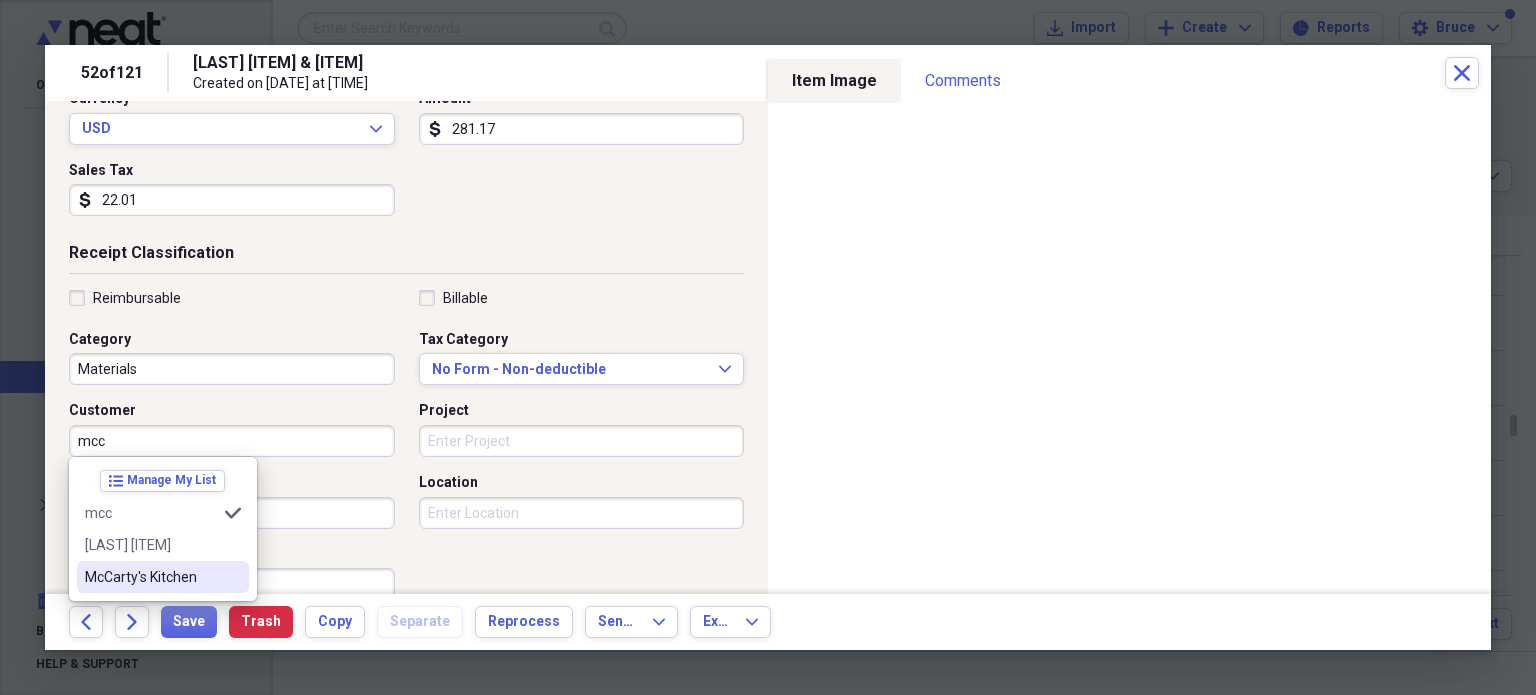 click on "McCarty's Kitchen" at bounding box center [151, 577] 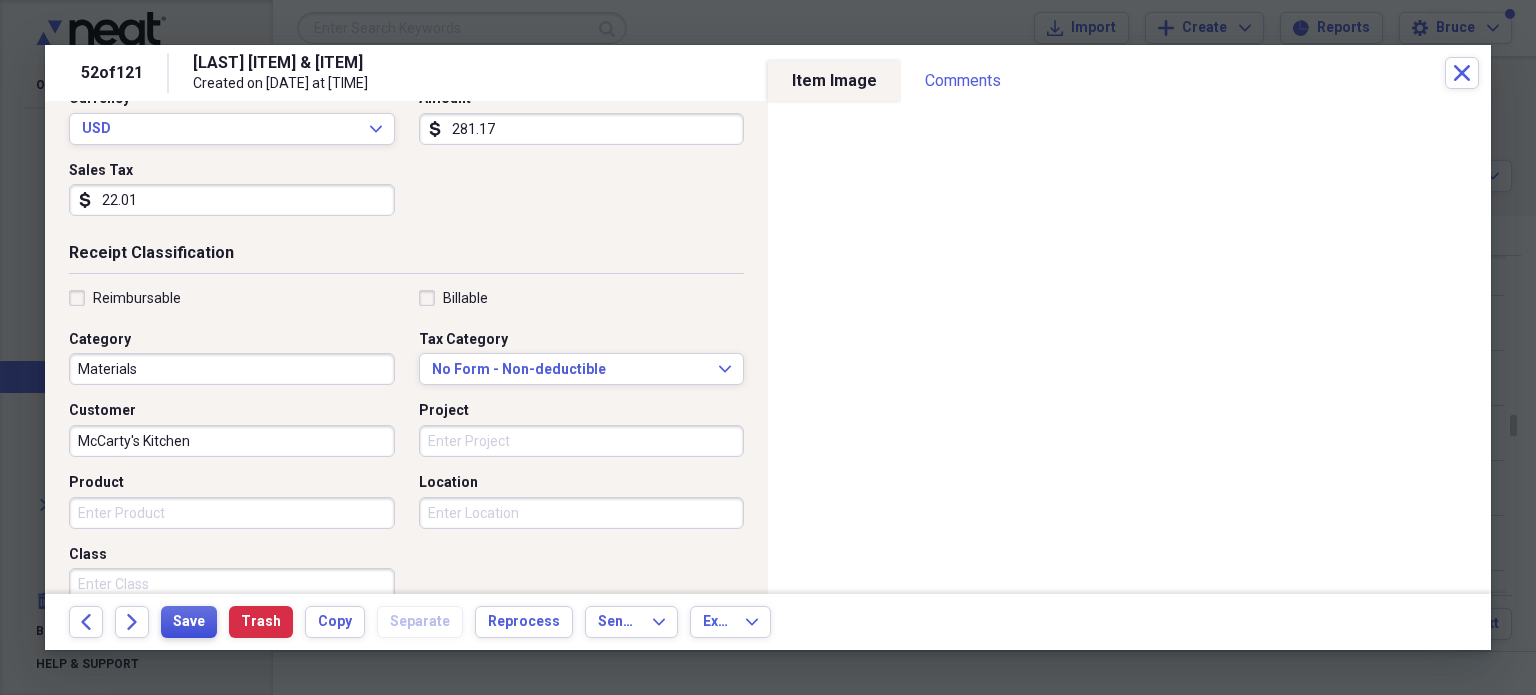 click on "Save" at bounding box center [189, 622] 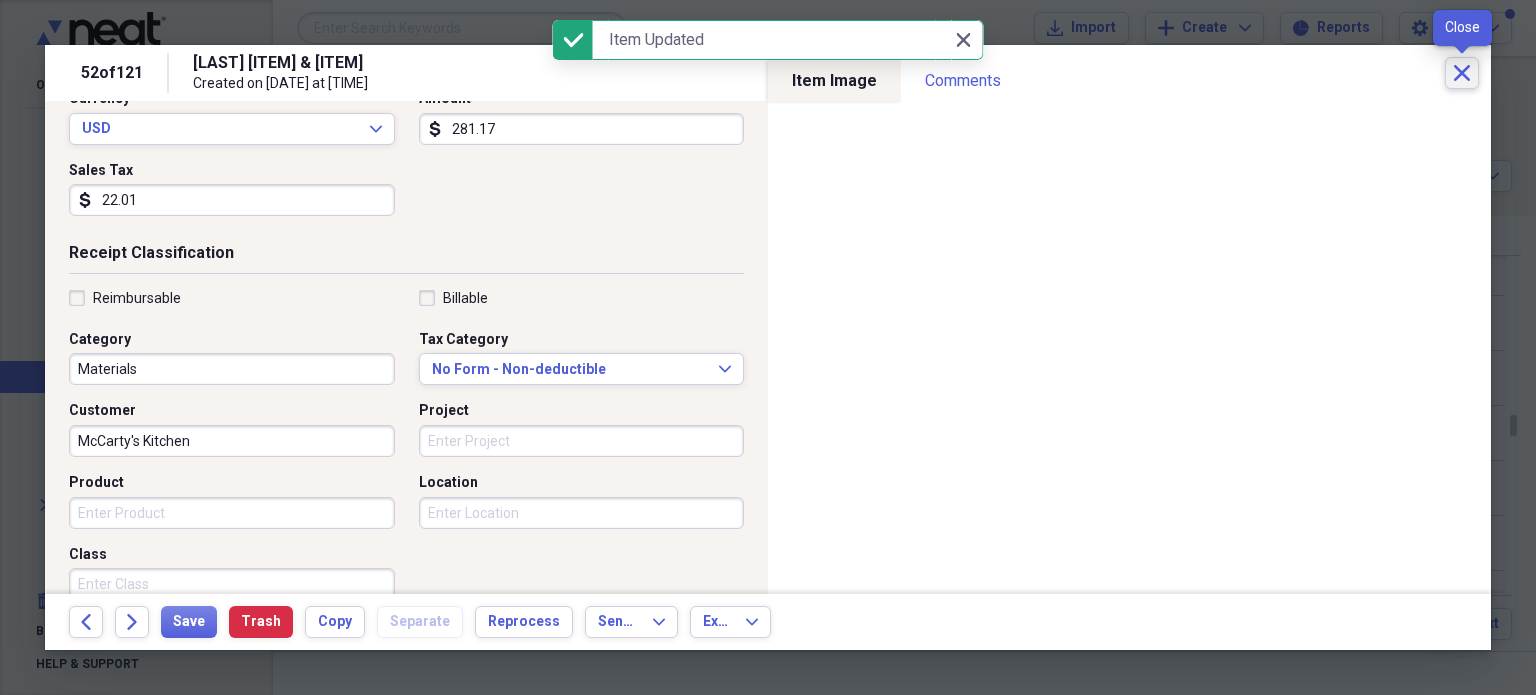 click on "Close" 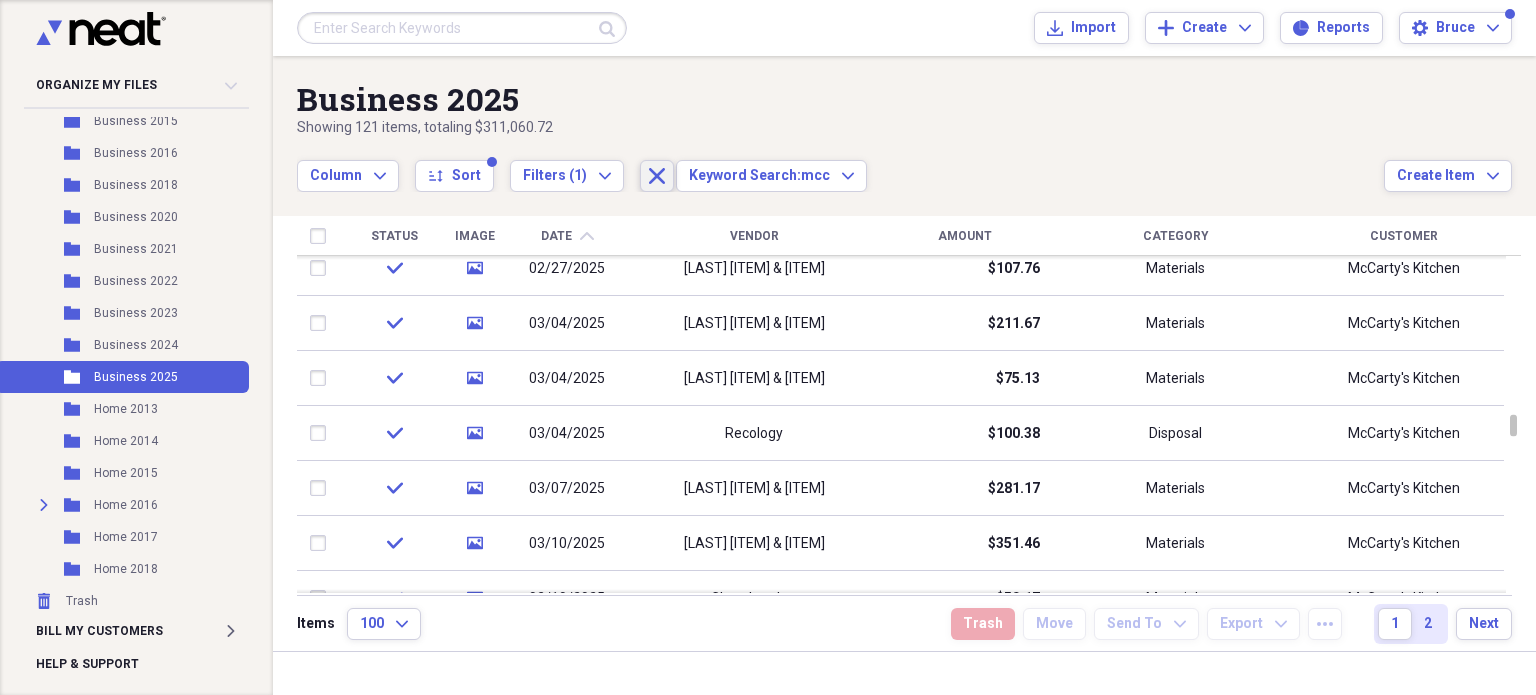click 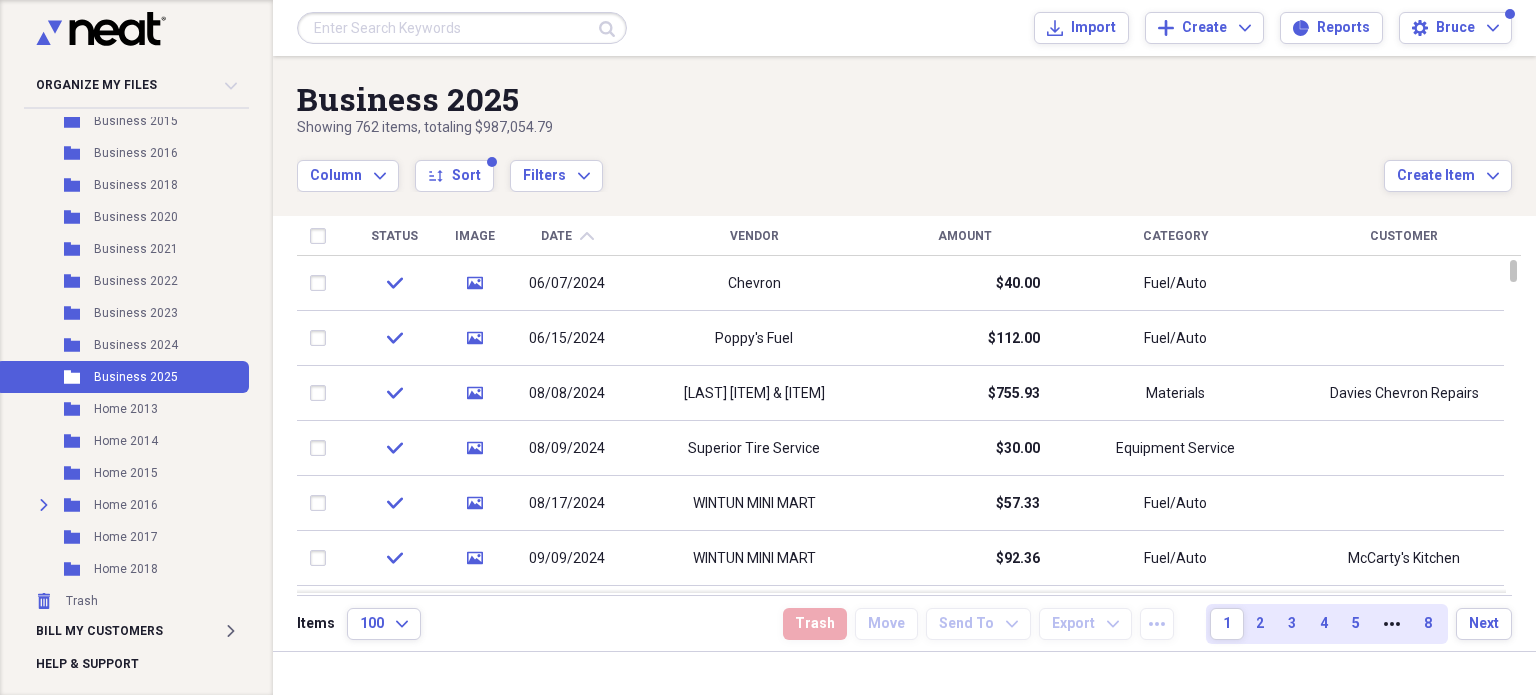 click on "Amount" at bounding box center [965, 236] 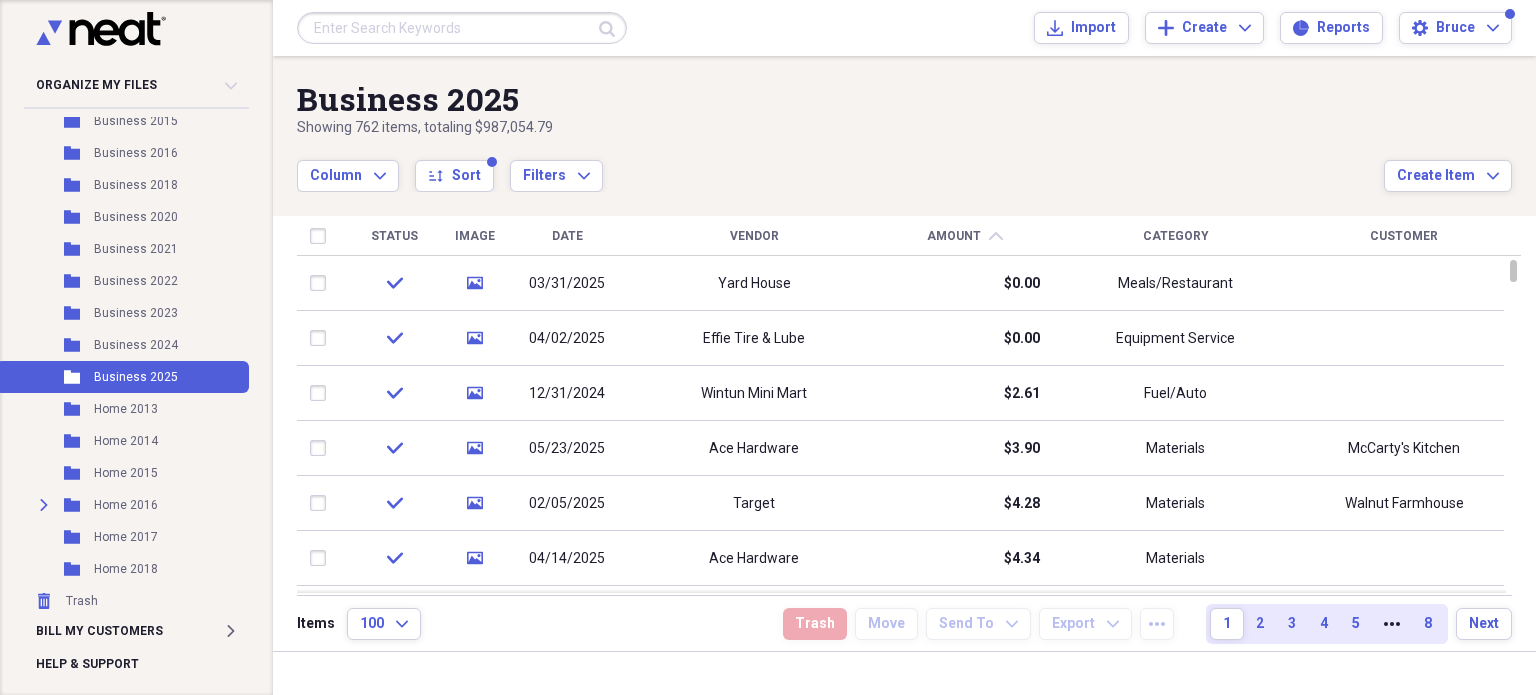 click on "Amount chevron-up" at bounding box center (964, 236) 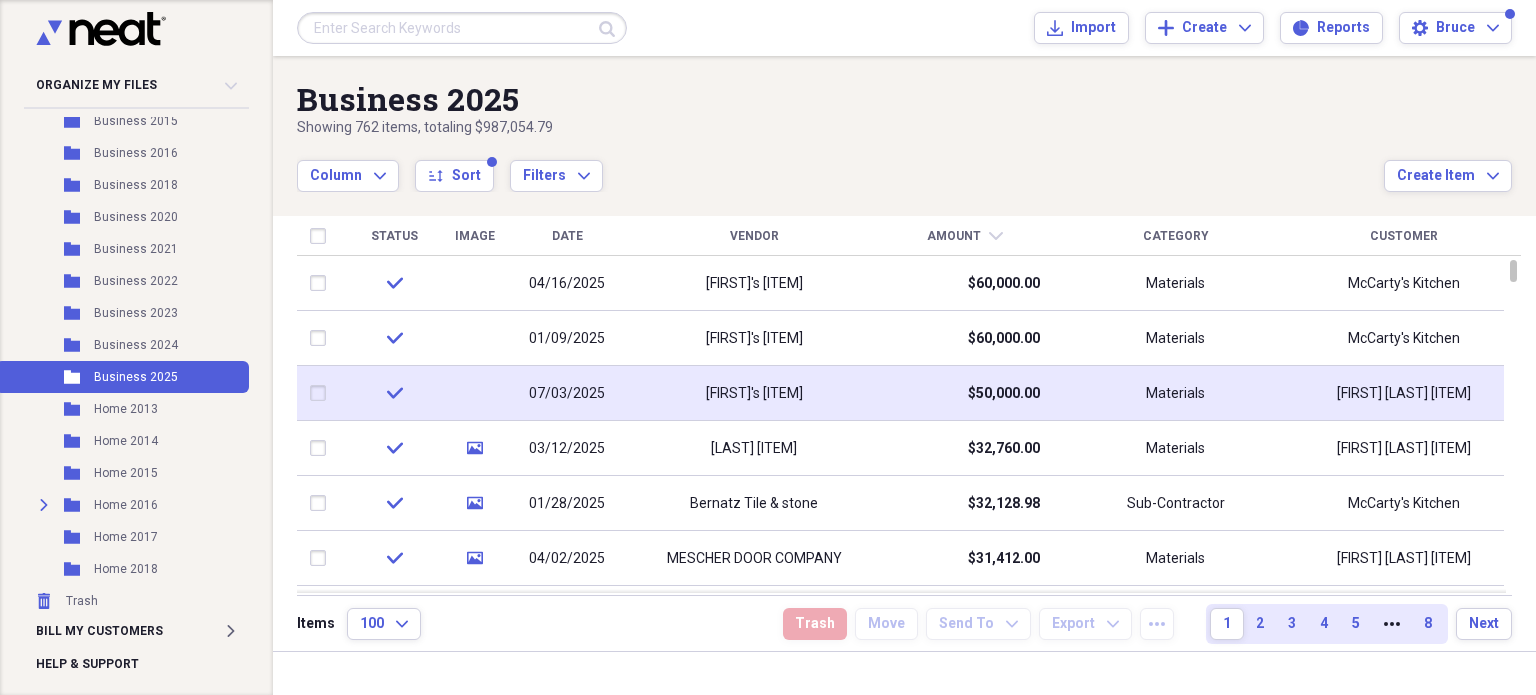 click on "[FIRST]'s [ITEM]" at bounding box center [754, 393] 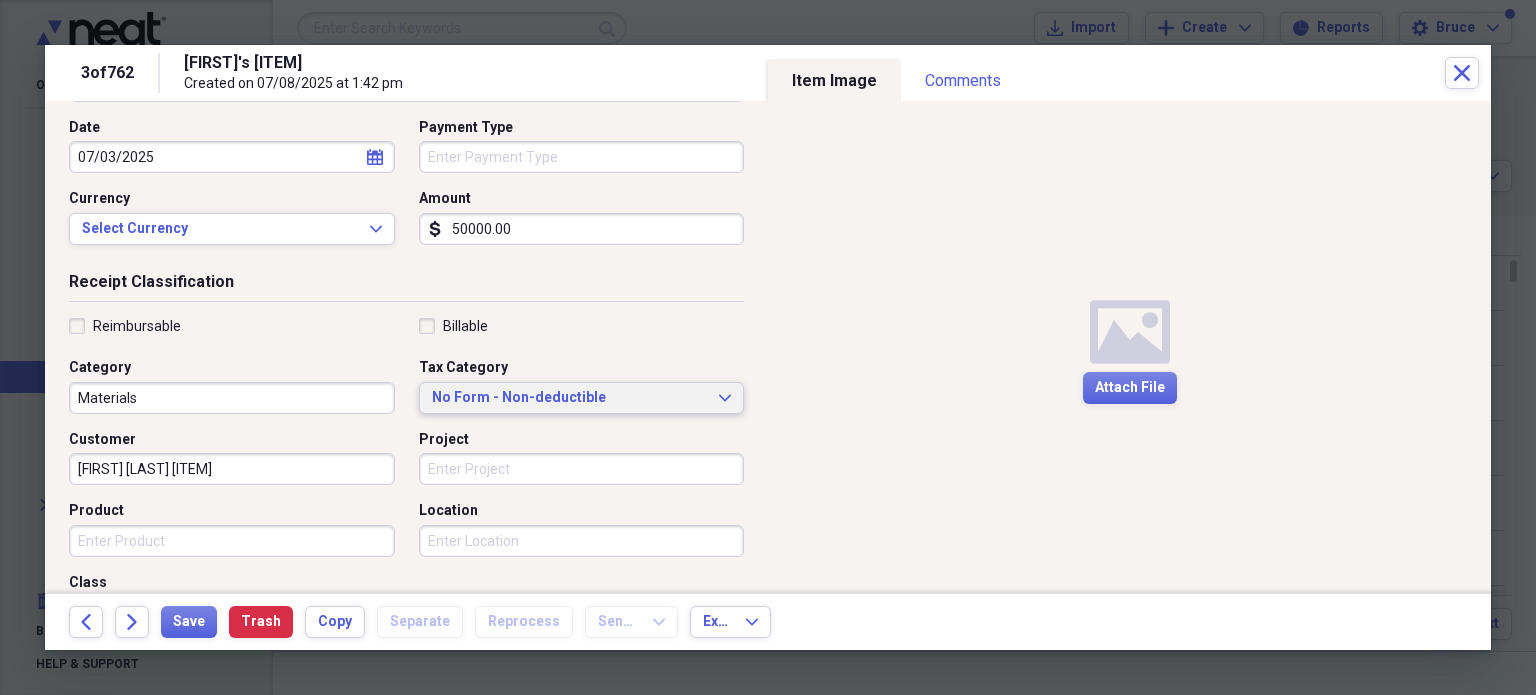scroll, scrollTop: 454, scrollLeft: 0, axis: vertical 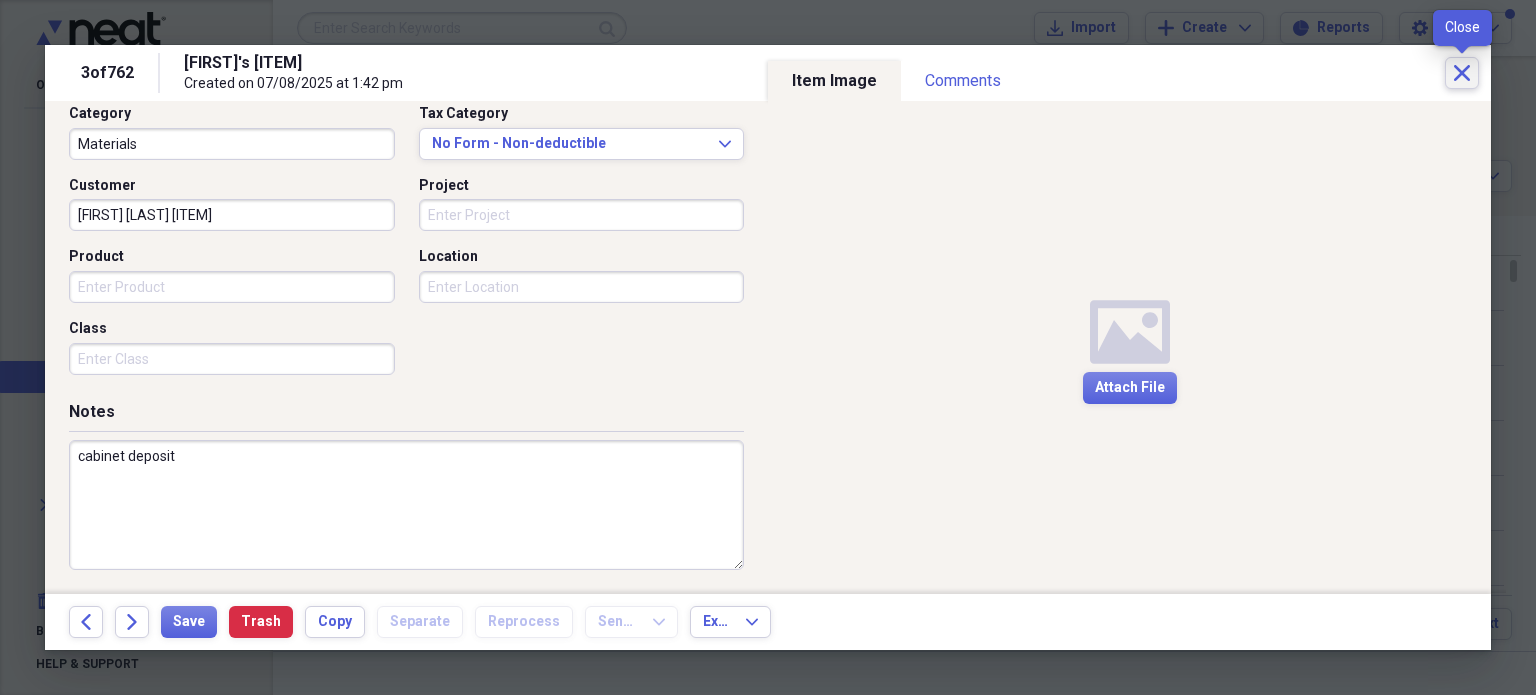 click on "Close" at bounding box center (1462, 73) 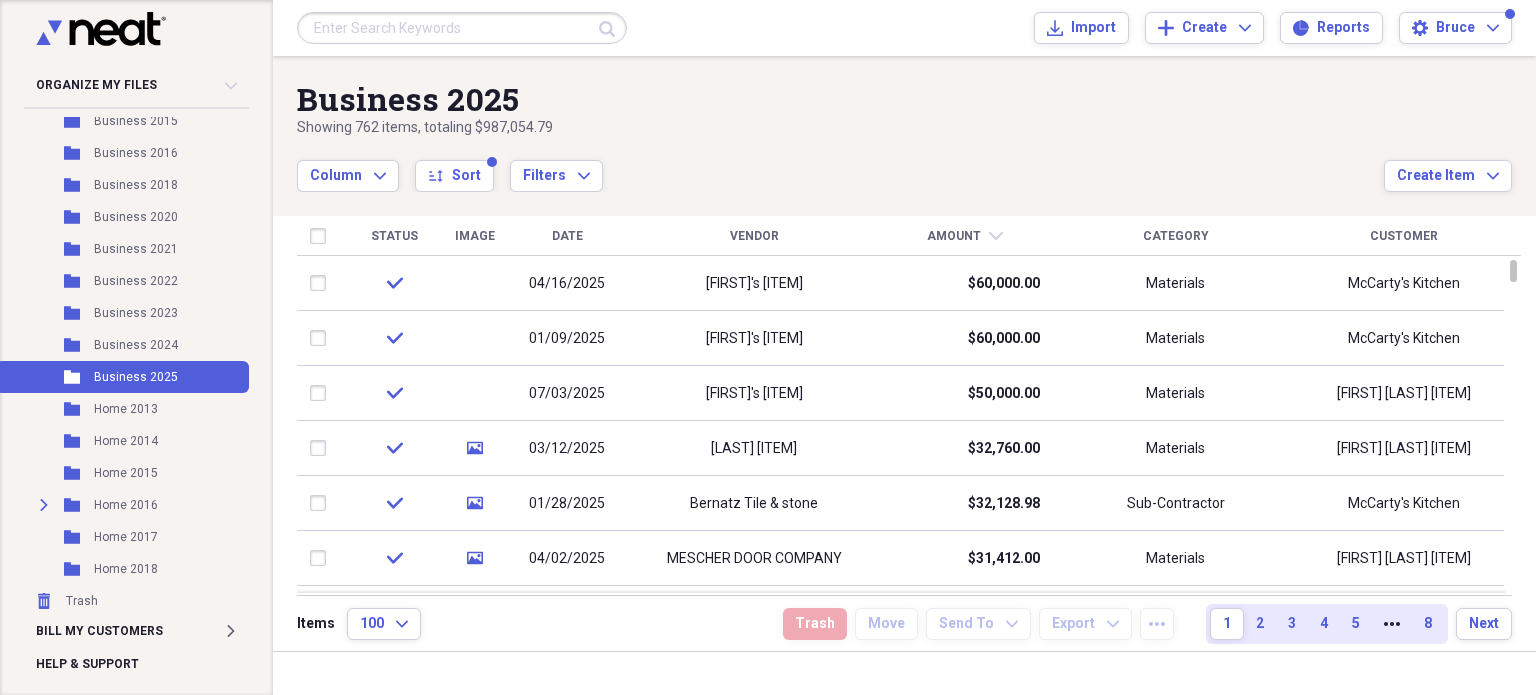 click on "Category" at bounding box center (1176, 236) 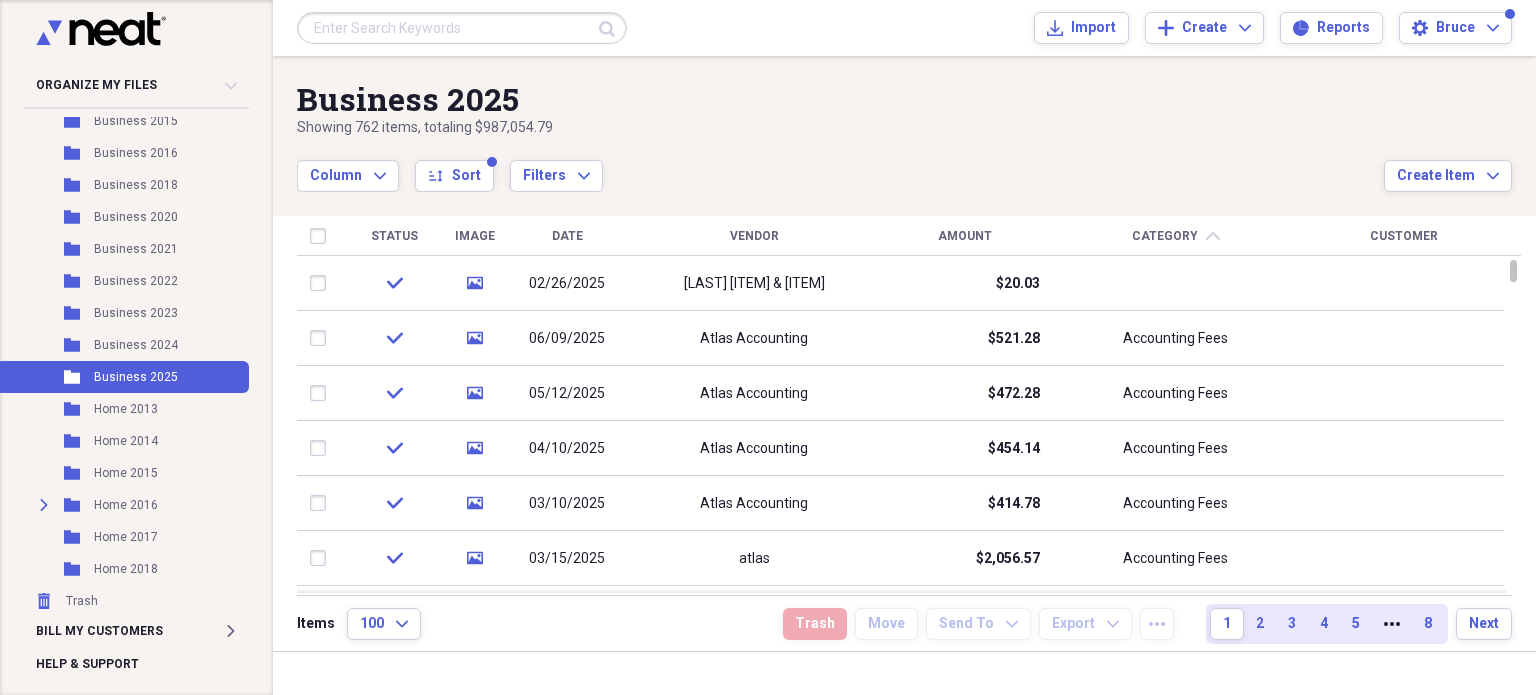 click on "Category chevron-up" at bounding box center (1175, 236) 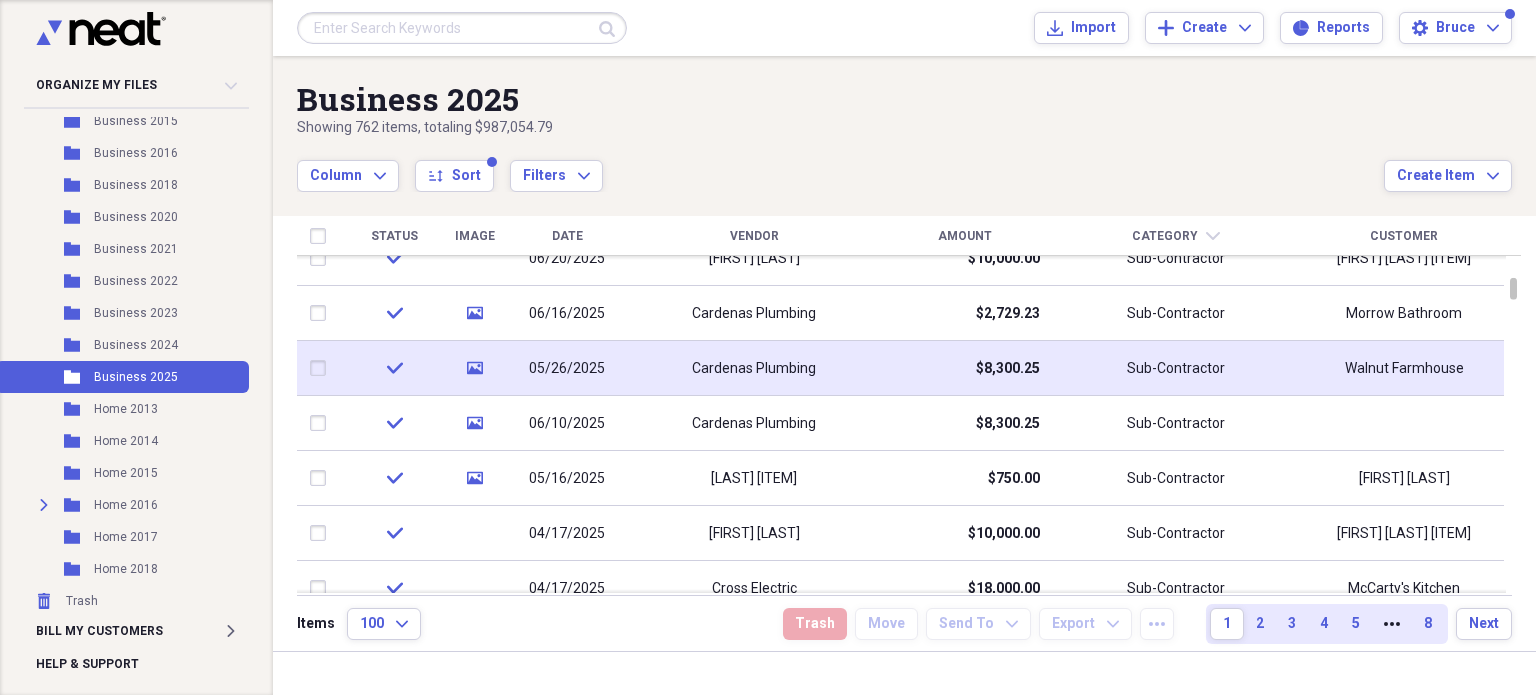click on "Cardenas Plumbing" at bounding box center (754, 368) 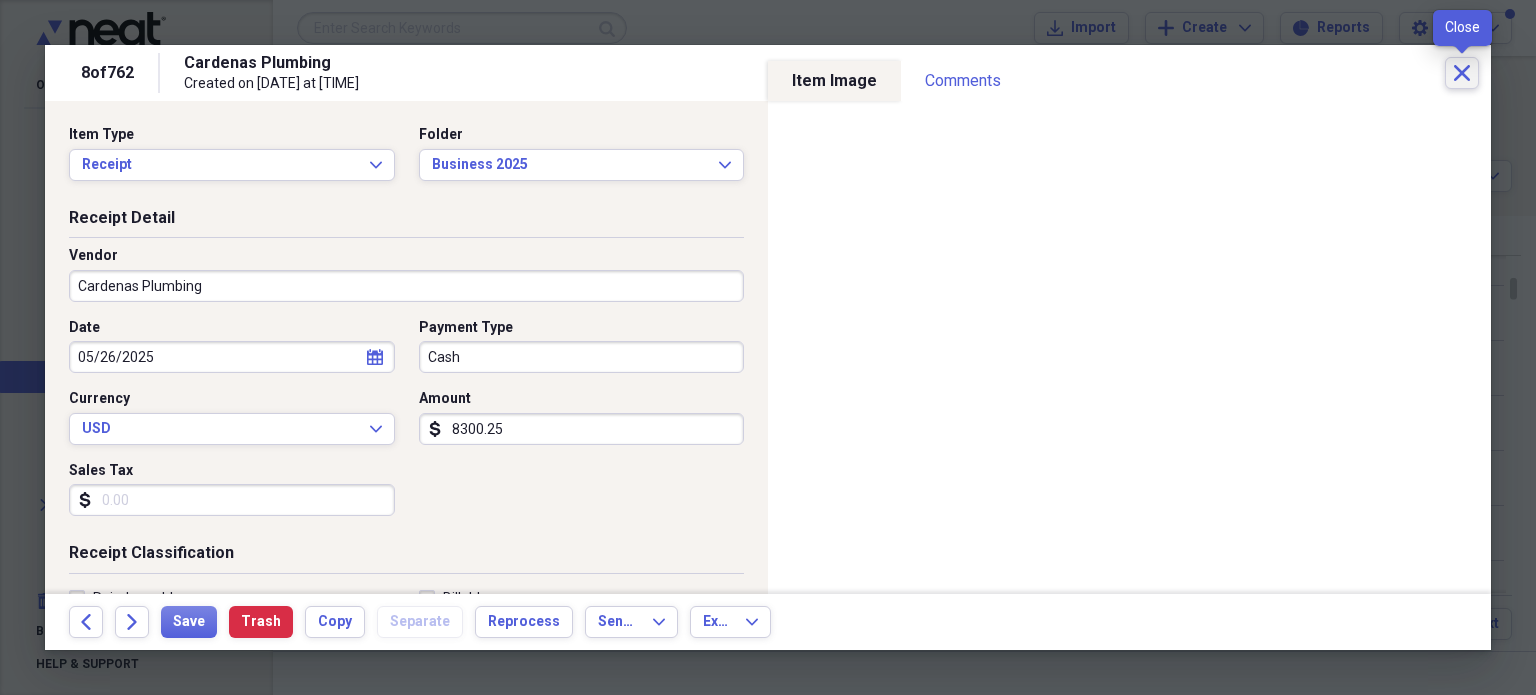 click on "Close" 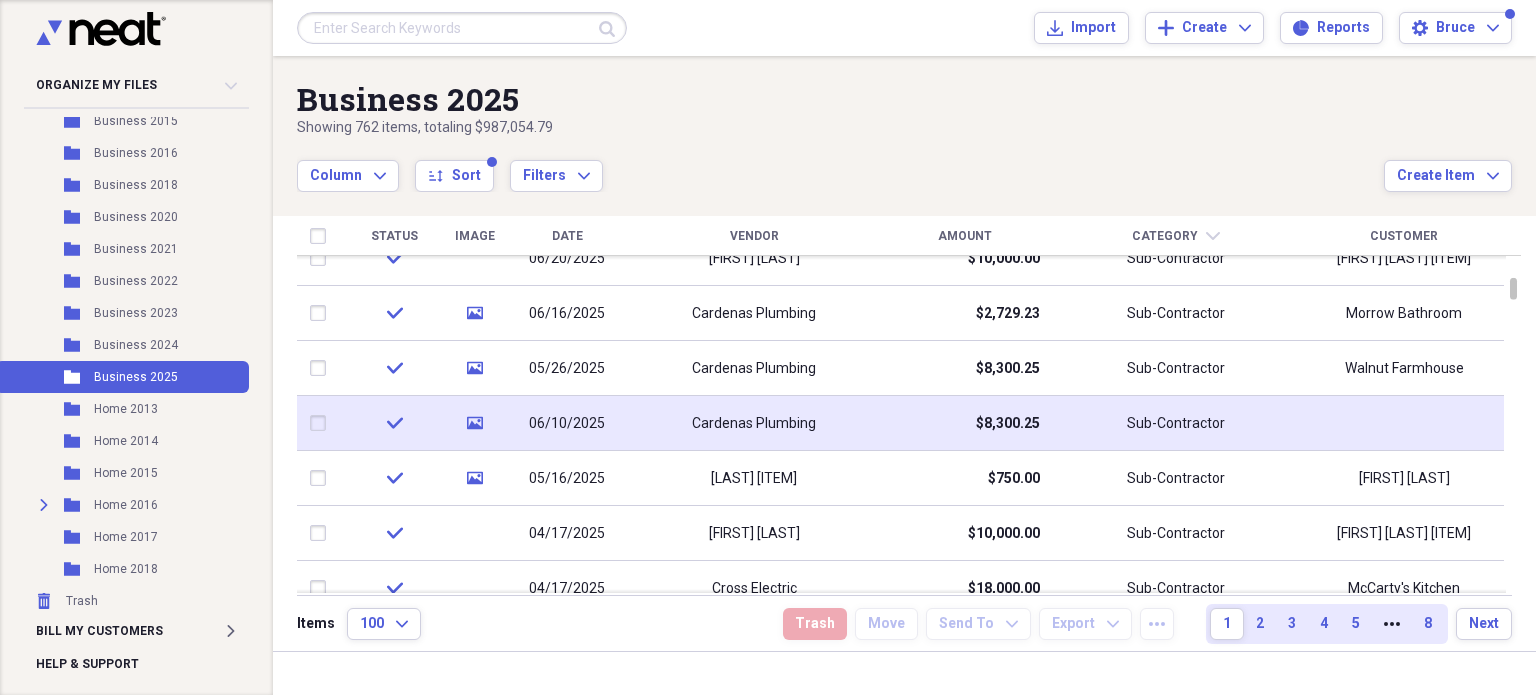 click on "Cardenas Plumbing" at bounding box center [754, 423] 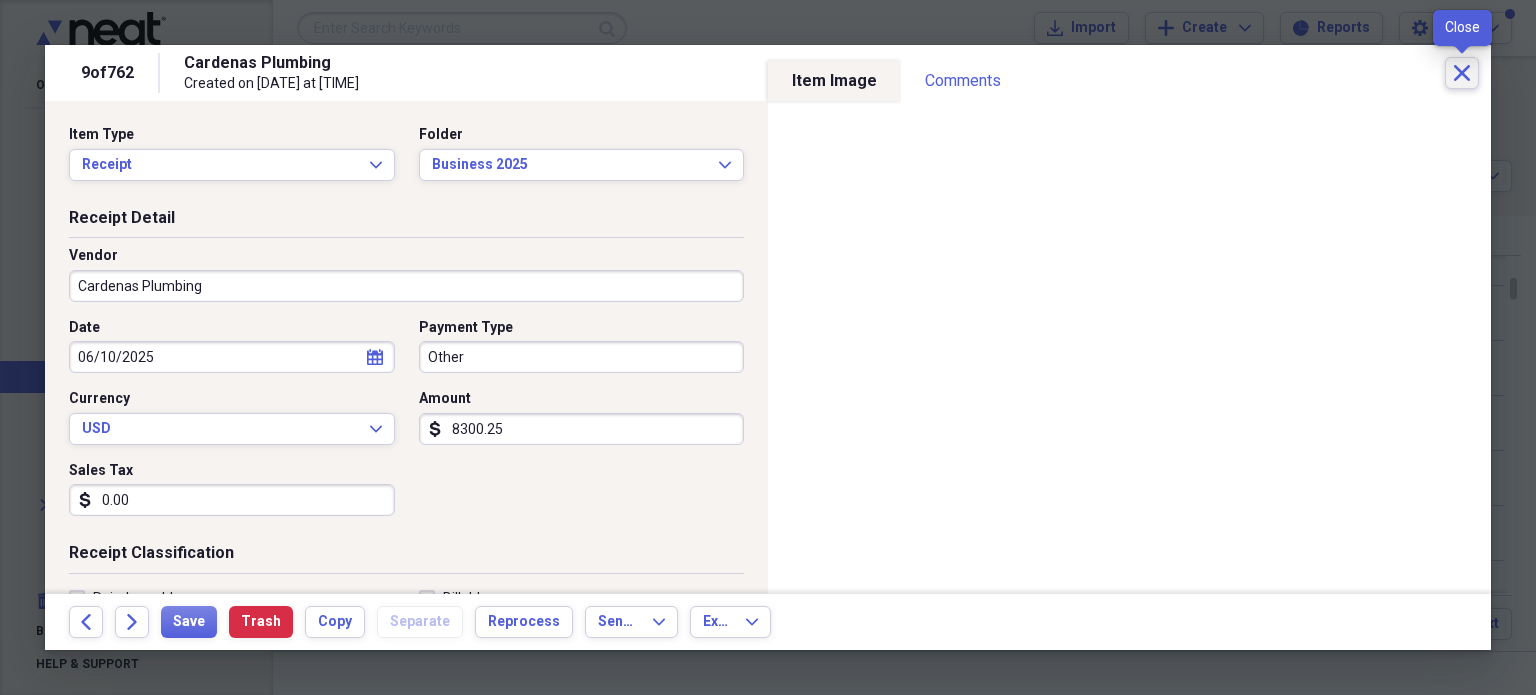 click 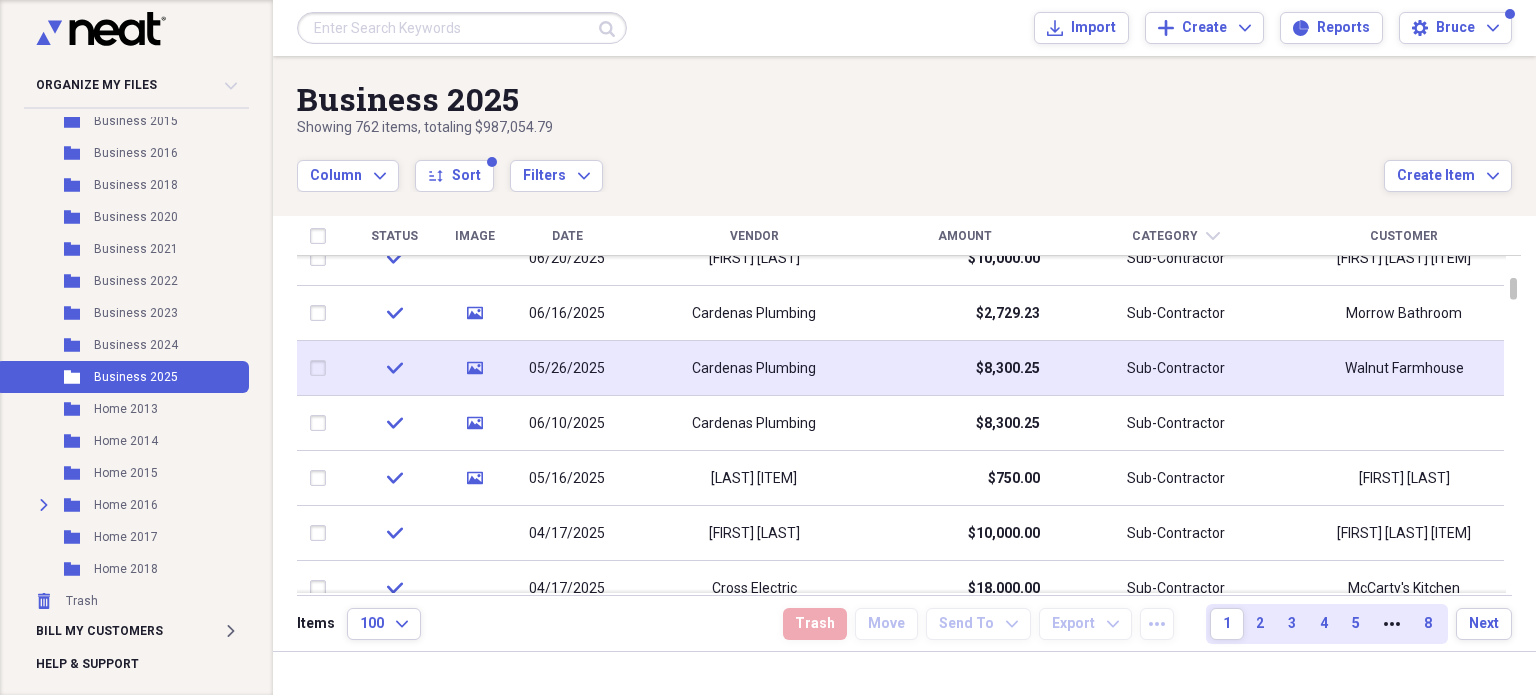 click at bounding box center (322, 368) 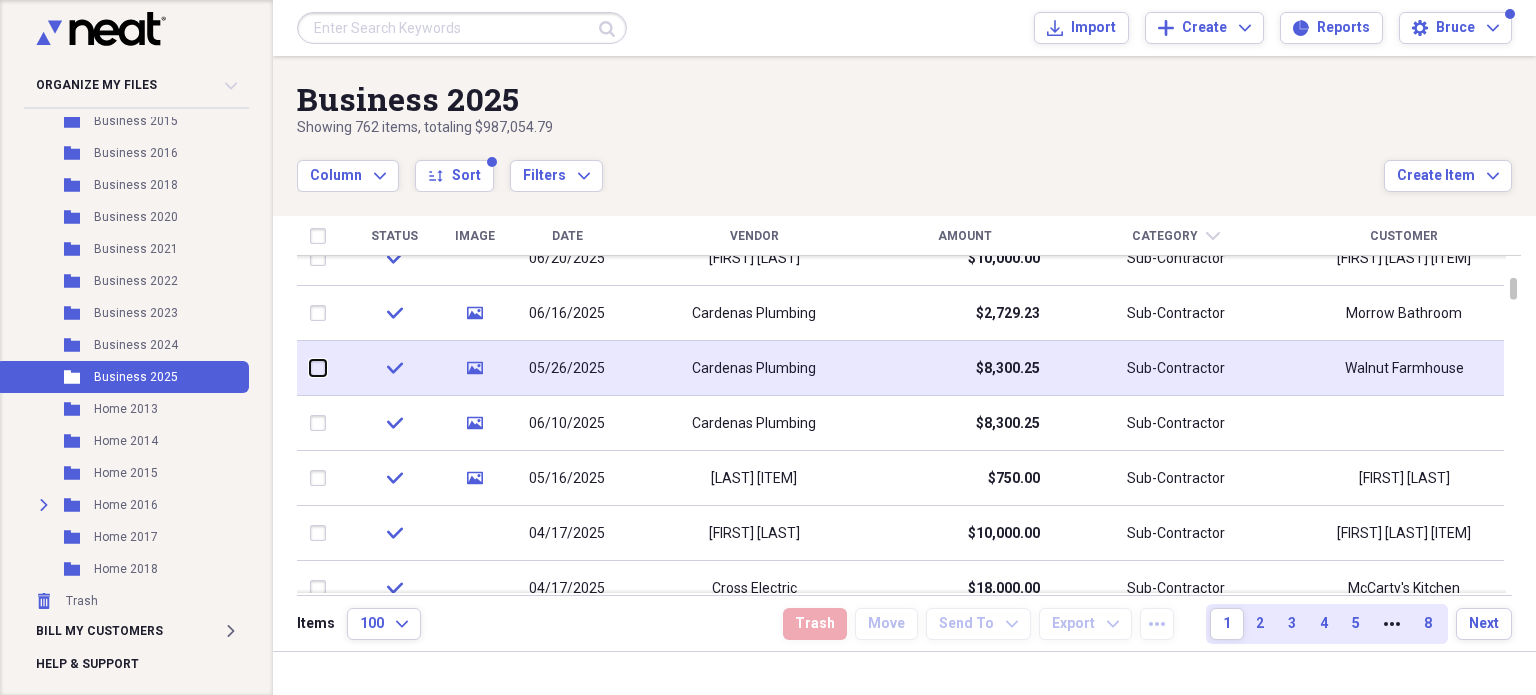 click at bounding box center (310, 368) 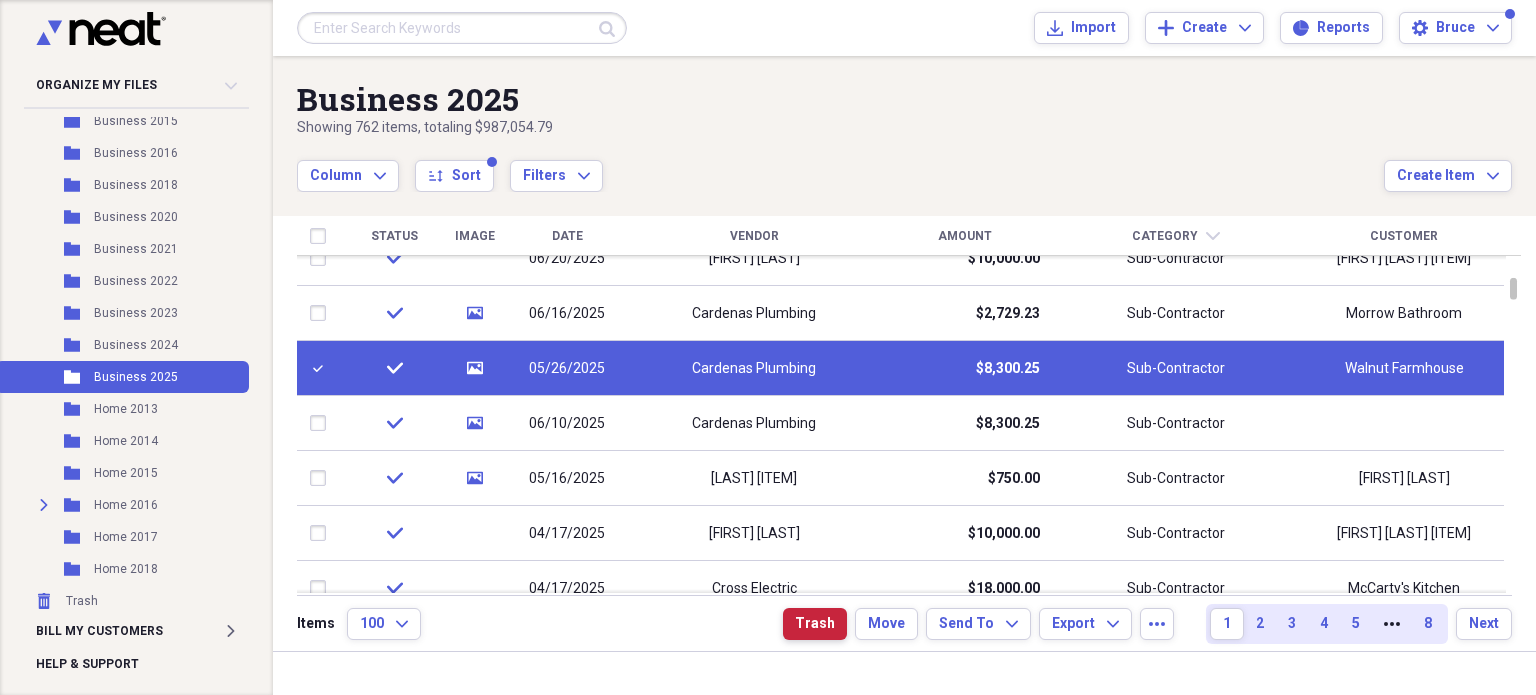 click on "Trash" at bounding box center [815, 624] 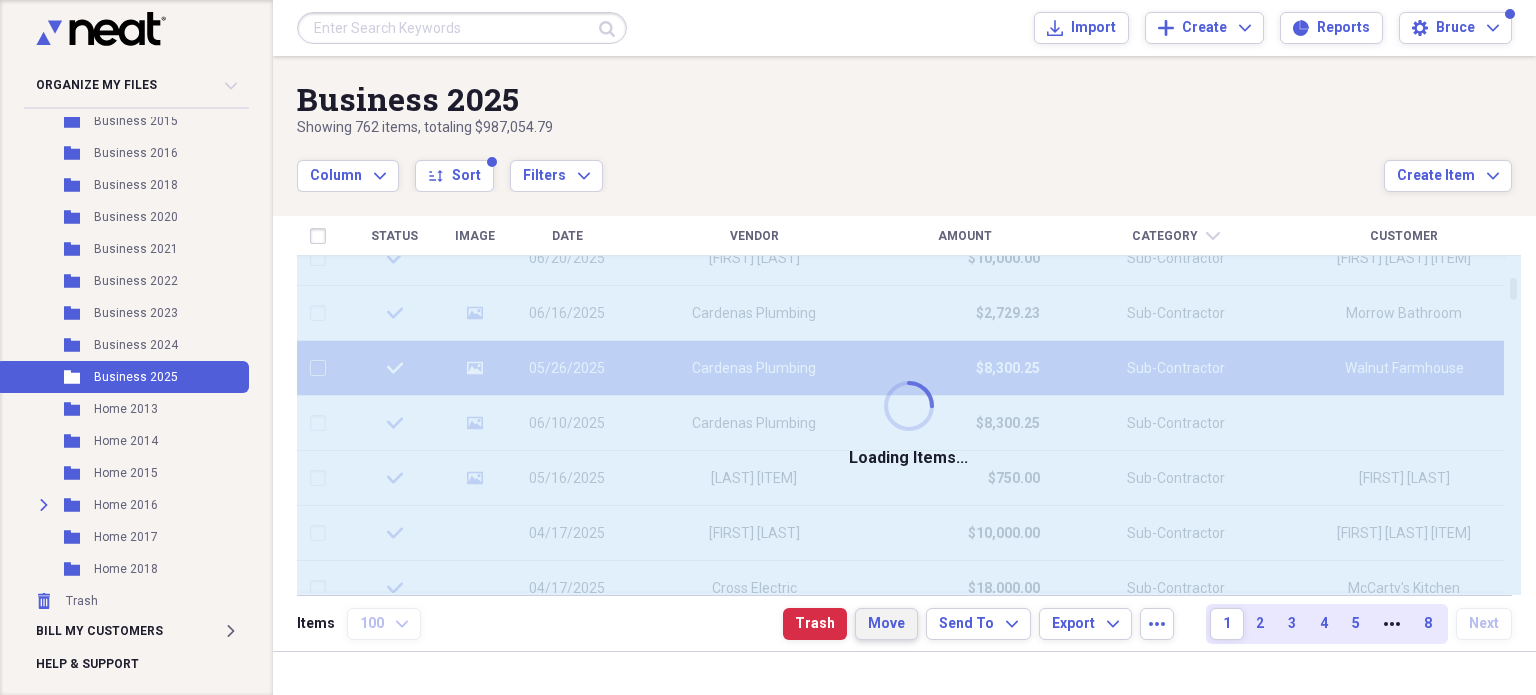 checkbox on "false" 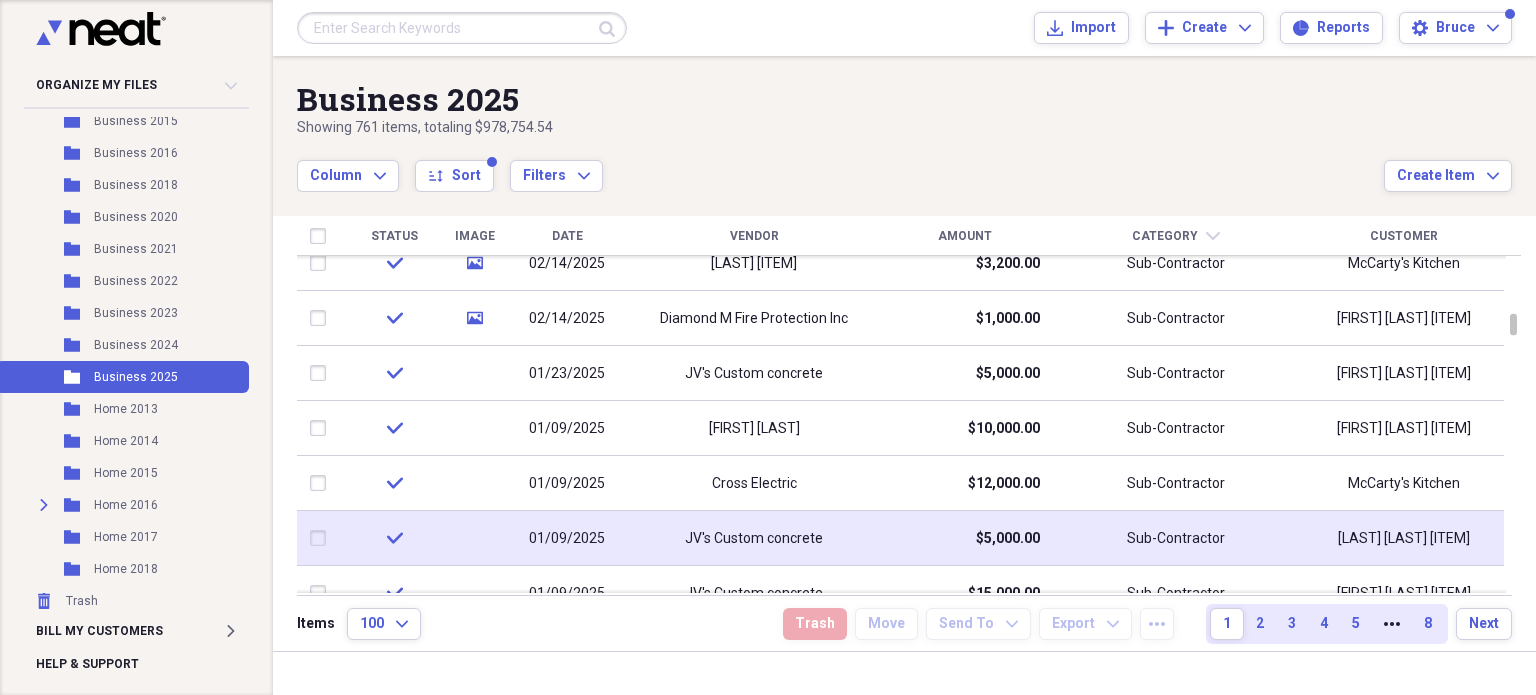click on "$5,000.00" at bounding box center (964, 538) 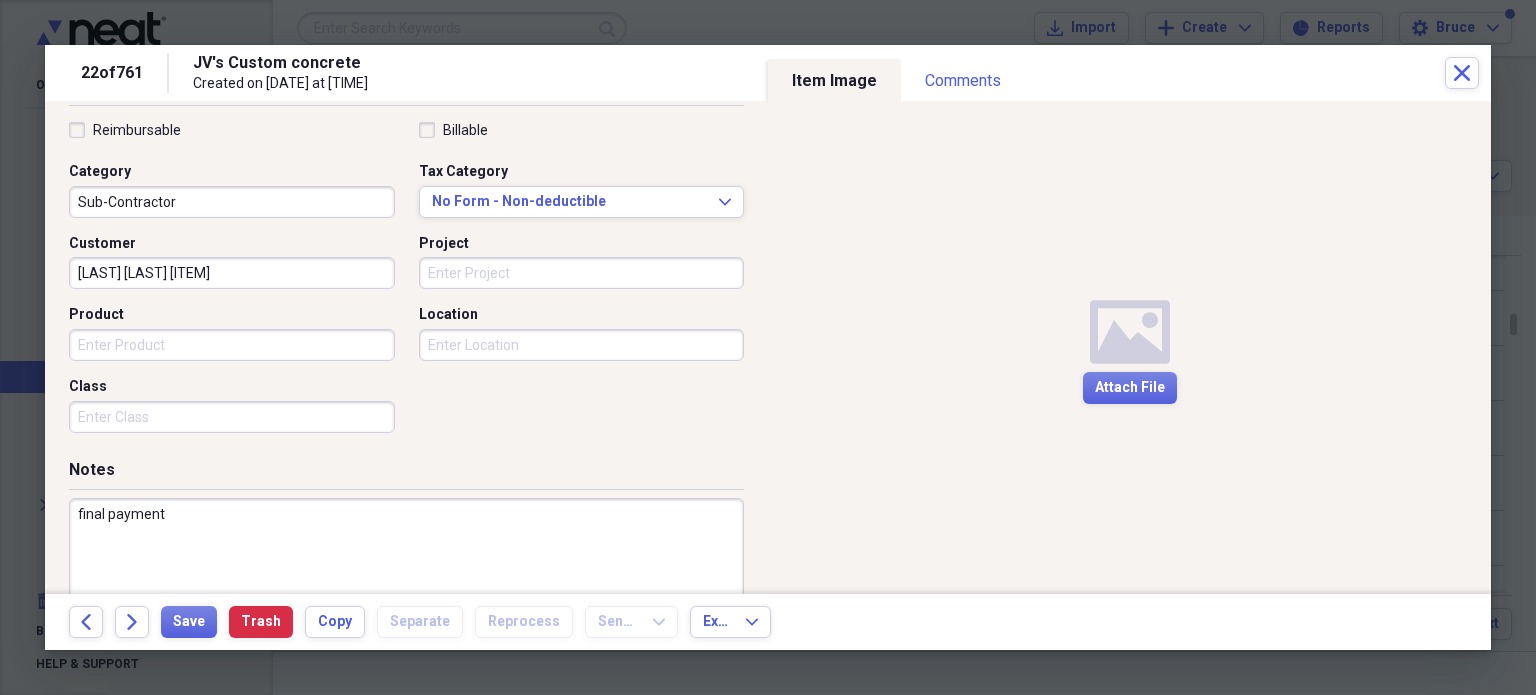 scroll, scrollTop: 400, scrollLeft: 0, axis: vertical 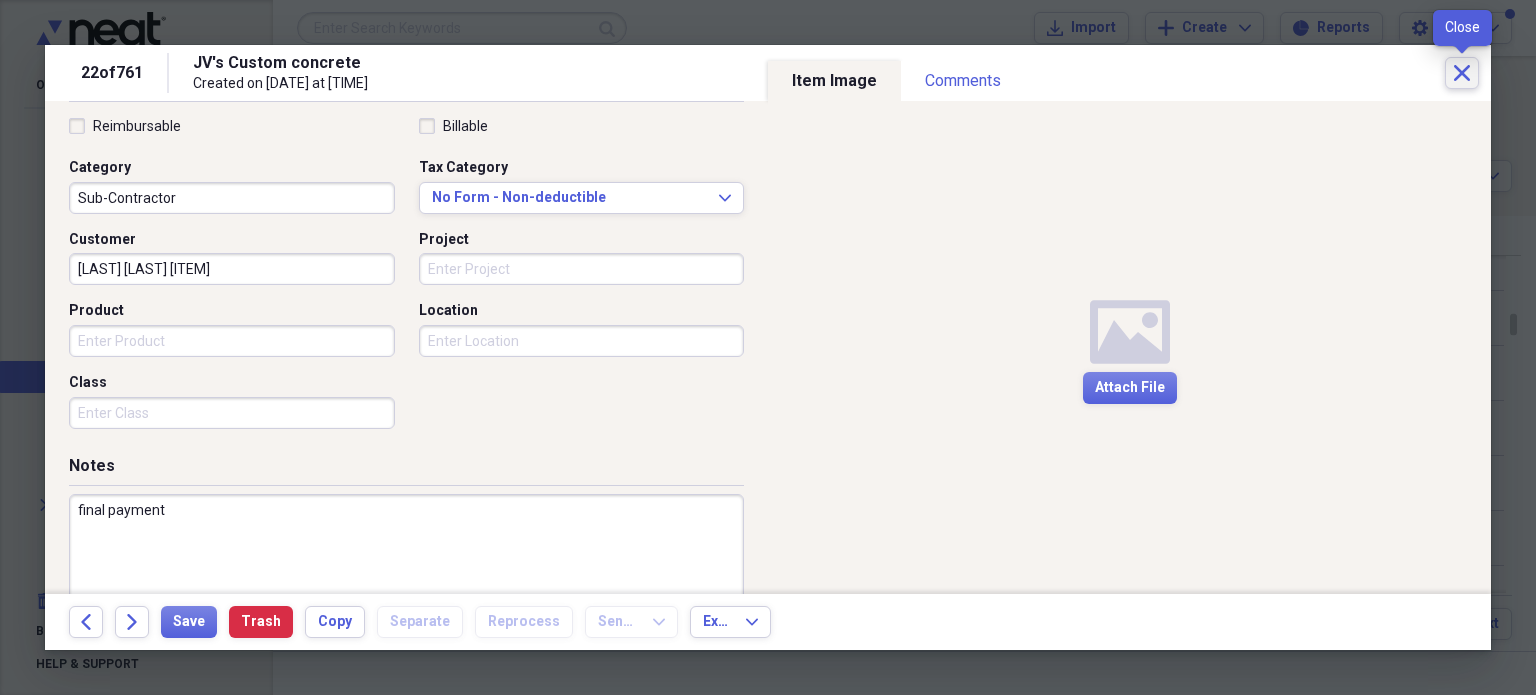 click on "Close" 